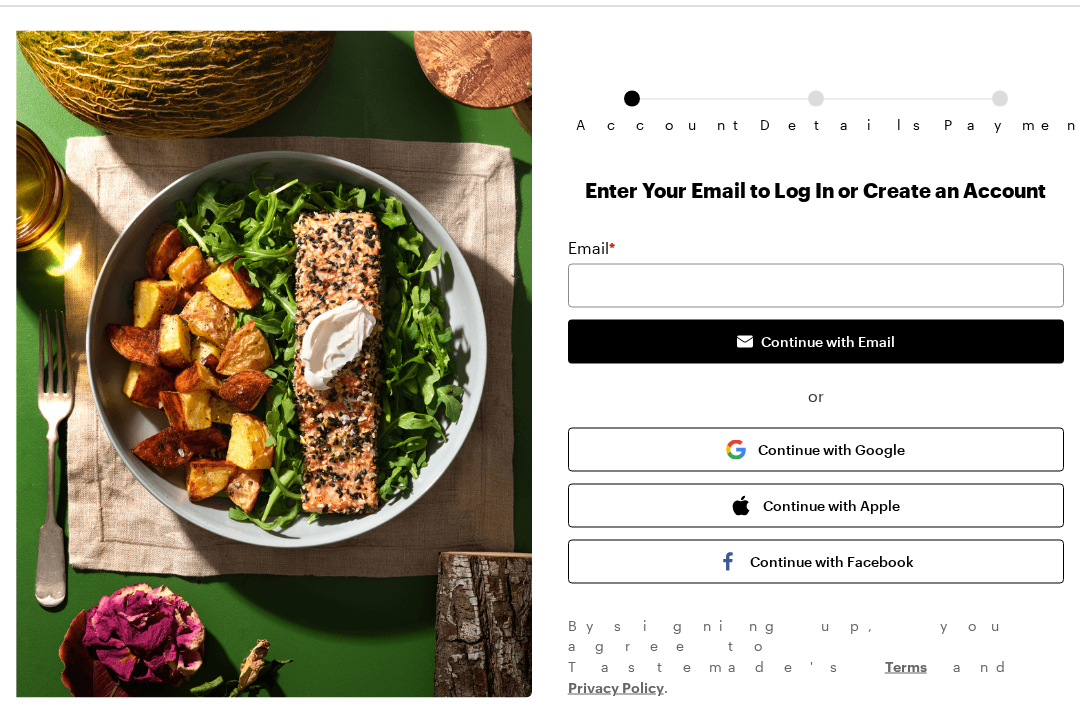 scroll, scrollTop: 84, scrollLeft: 0, axis: vertical 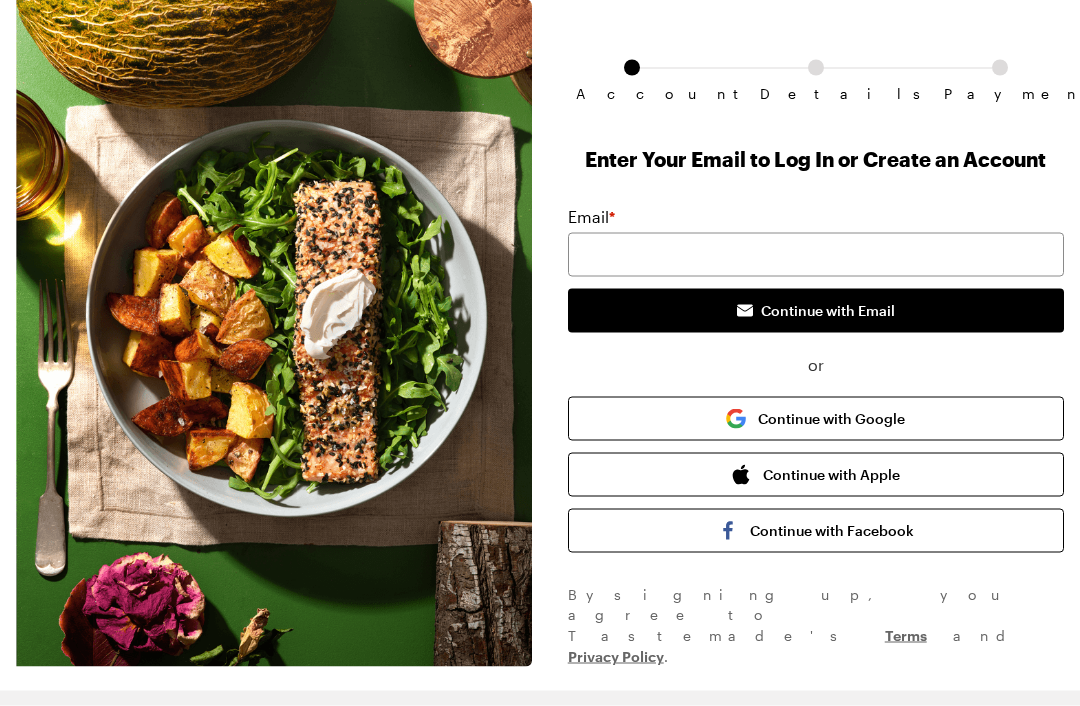 click on "Continue with Apple" at bounding box center (816, 475) 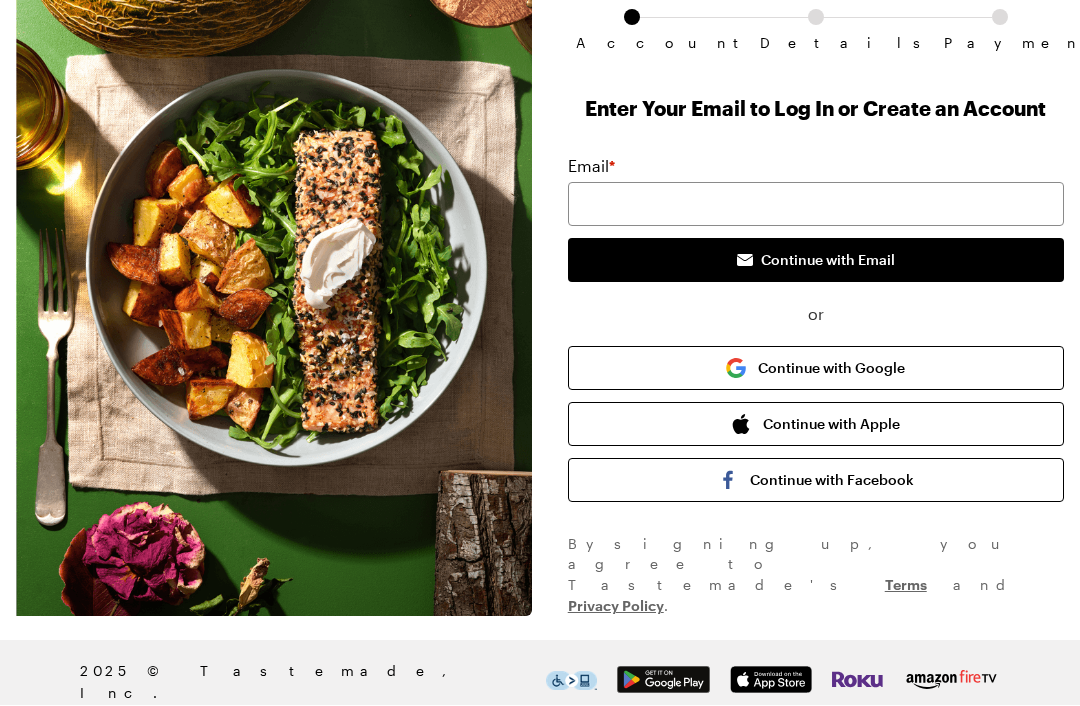 scroll, scrollTop: 133, scrollLeft: 0, axis: vertical 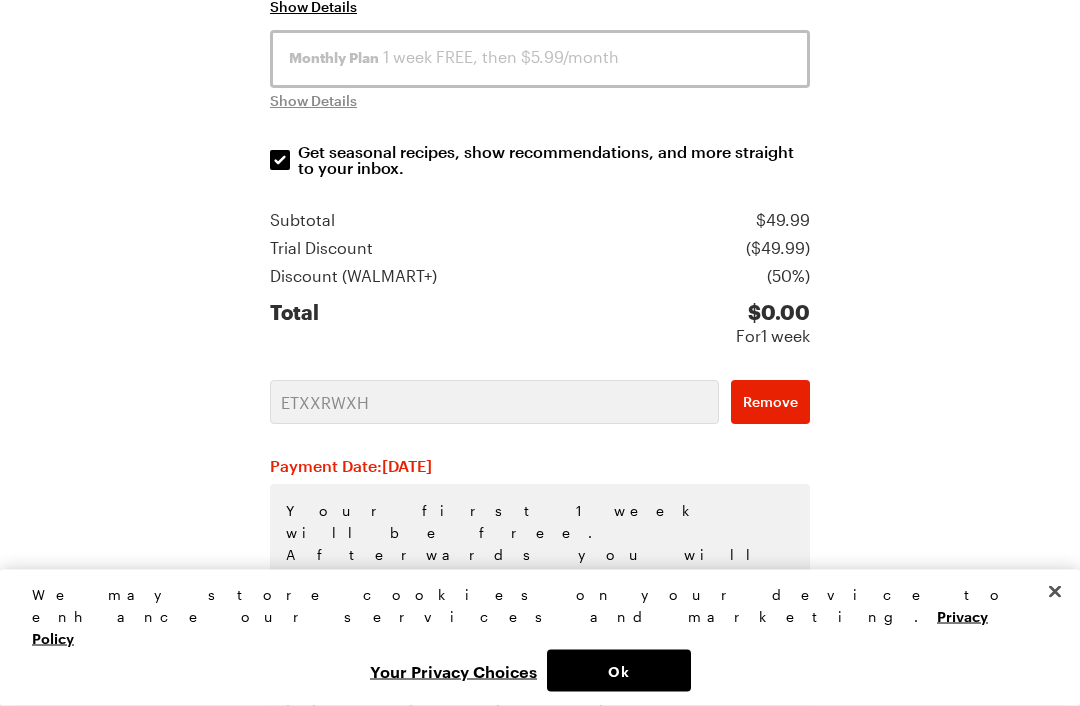 click on "Account Details Payment Account: [EMAIL] Confirm Purchase Annual Plan   1 week FREE, then $24.99/year one Show Details Monthly Plan   1 week FREE, then $5.99/month Show Details Get seasonal recipes, show recommendations, and more straight to your inbox. Get seasonal recipes, show recommendations, and more straight to your inbox. Subtotal $ 49.99 Trial Discount ($ 49.99 ) Discount ( WALMART+ ) ( 50% ) Total $ 0.00 For  1 week ETXXRWXH Remove Payment Date:  [DATE] Your first 1 week will be free. Afterwards you will be billed $24.99 for your first year and $49.99 every following year  until you cancel, which you can do anytime in the Tastemade+ section of your dashboard. By selecting Subscribe, you agree to Tastemade's   Terms , and   Privacy Policy . Continue to Payment $ 0.00" at bounding box center [540, 338] 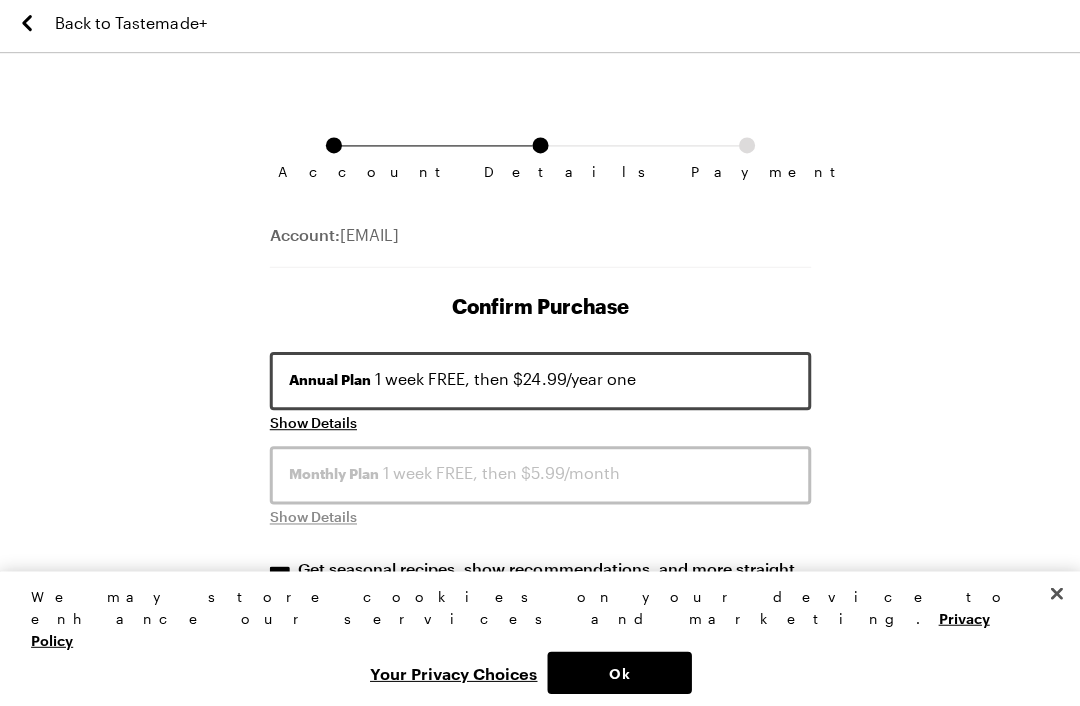 scroll, scrollTop: 8, scrollLeft: 0, axis: vertical 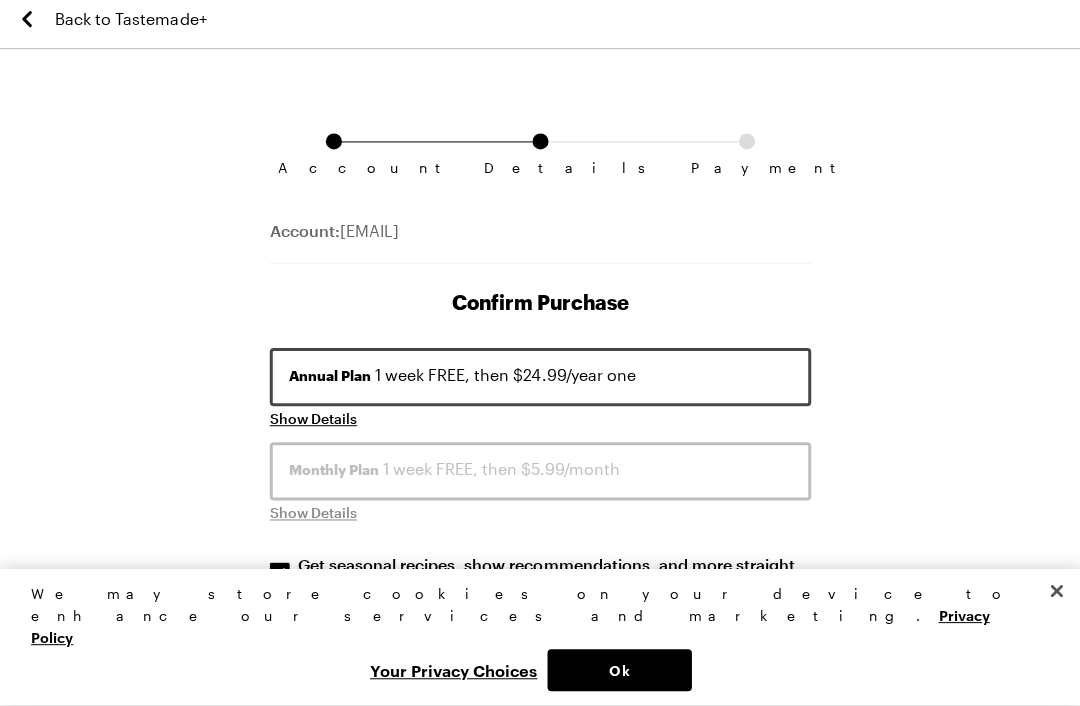 click 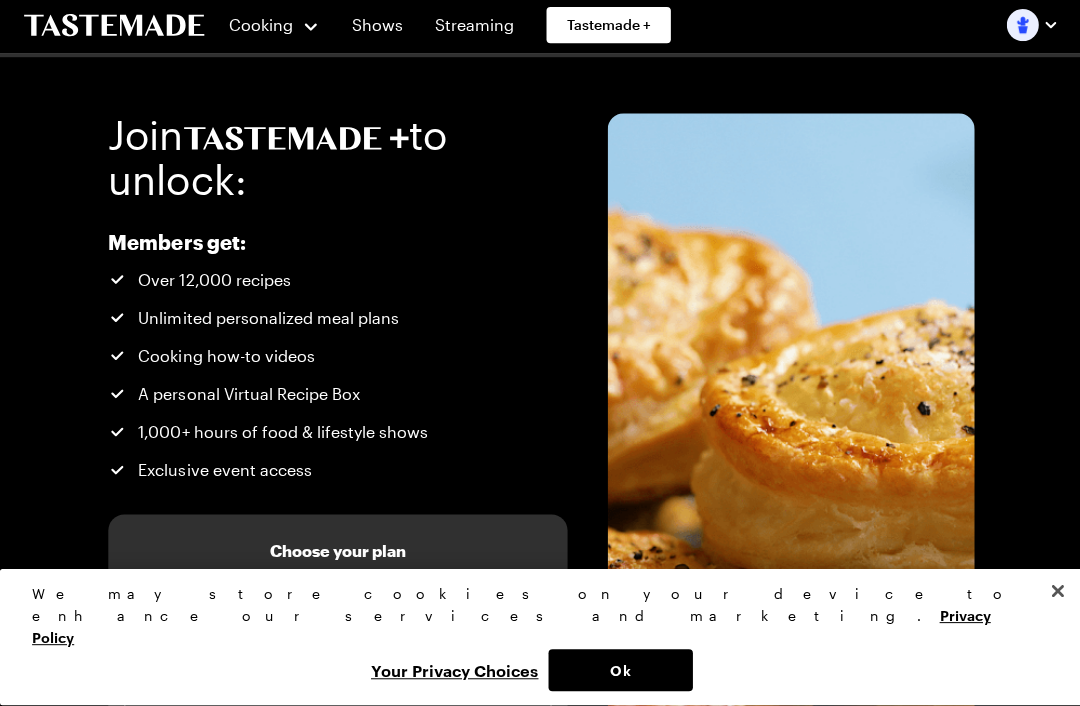 scroll, scrollTop: 0, scrollLeft: 0, axis: both 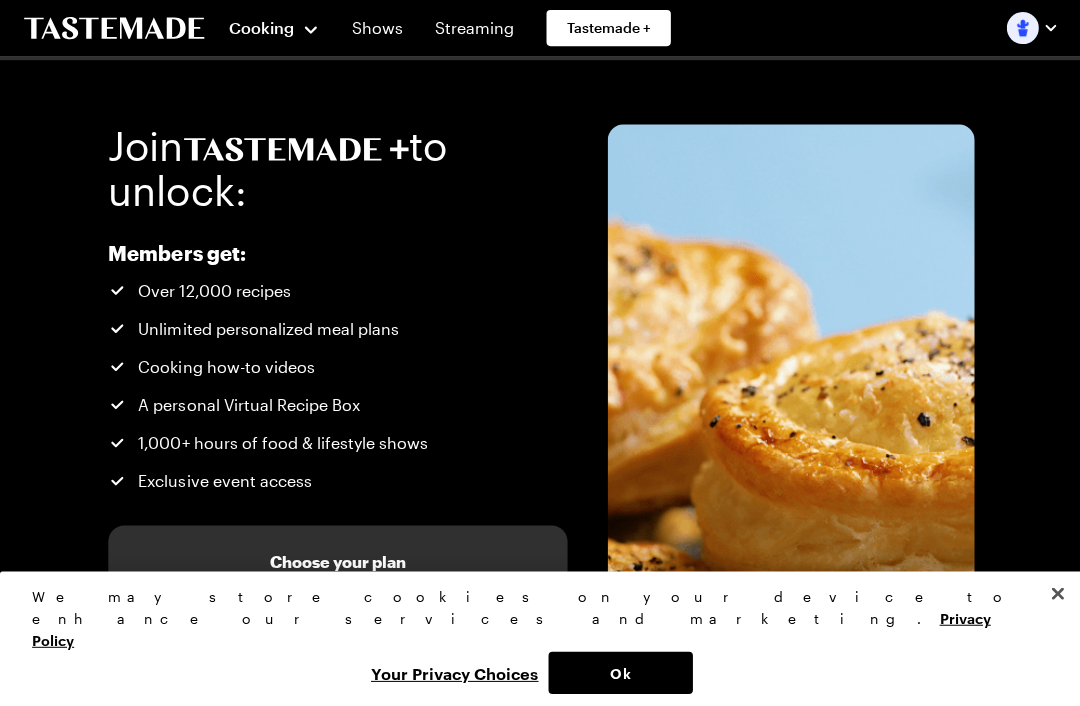 click on "Cooking" at bounding box center [273, 28] 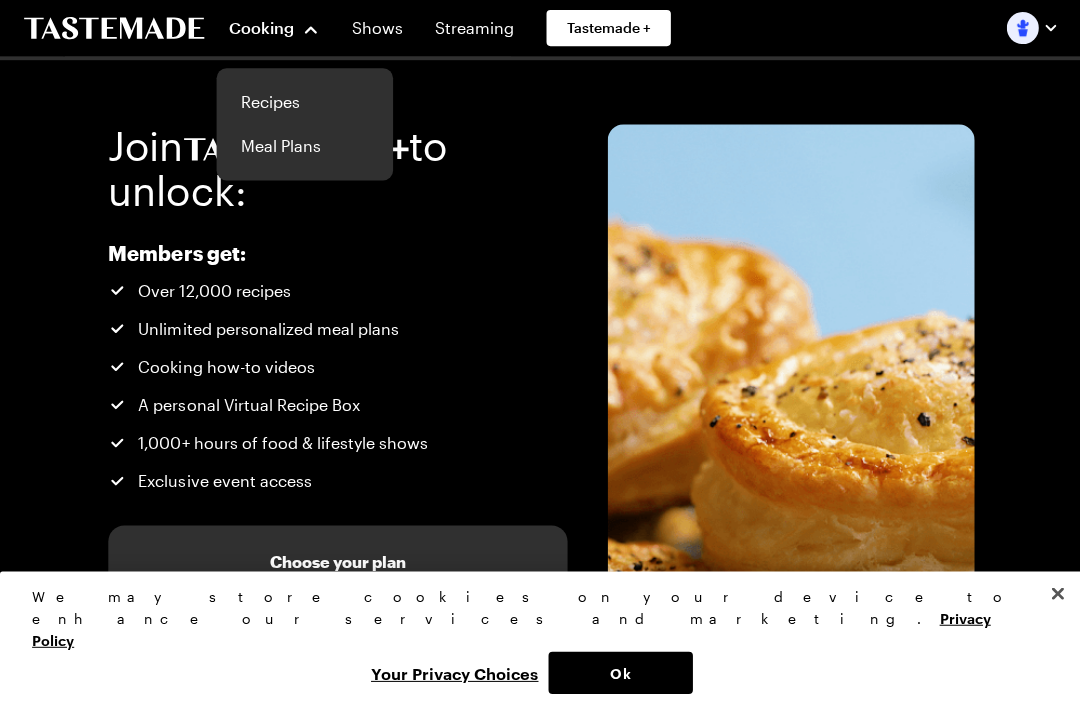 click on "Recipes" at bounding box center (304, 102) 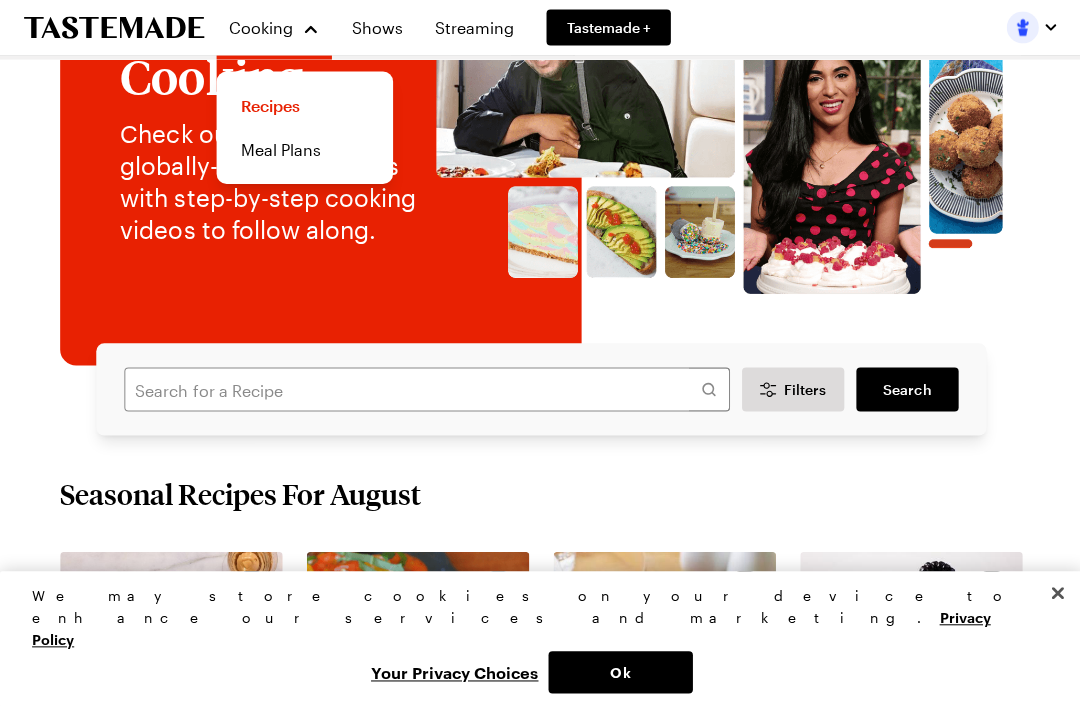scroll, scrollTop: 148, scrollLeft: 0, axis: vertical 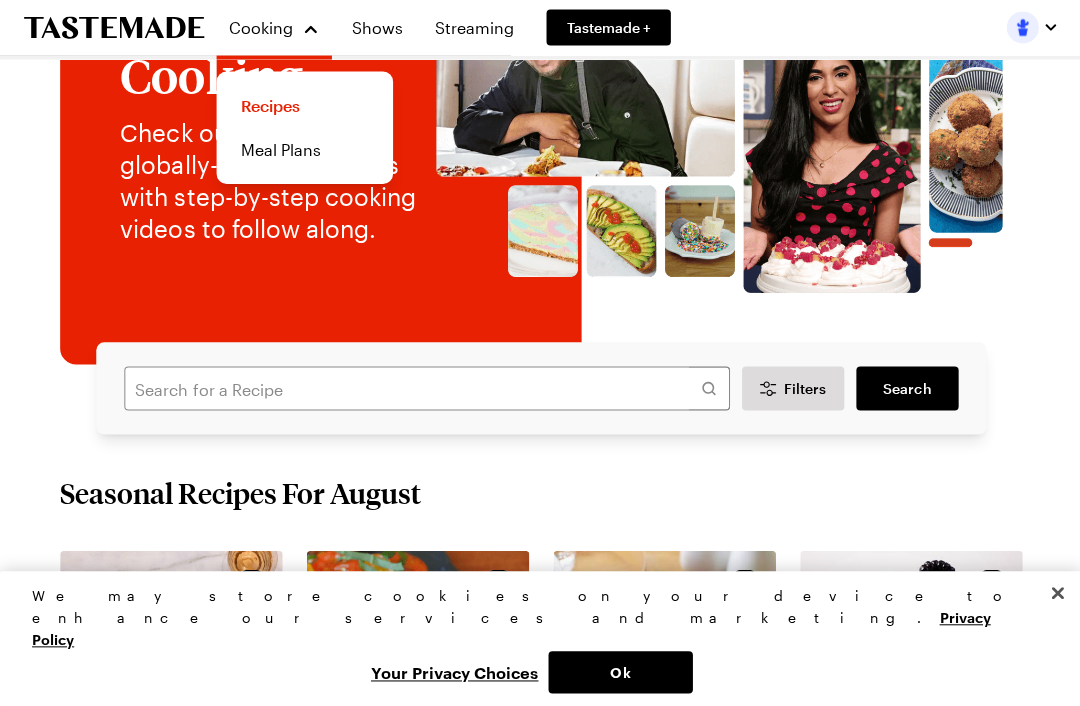 click at bounding box center [717, 147] 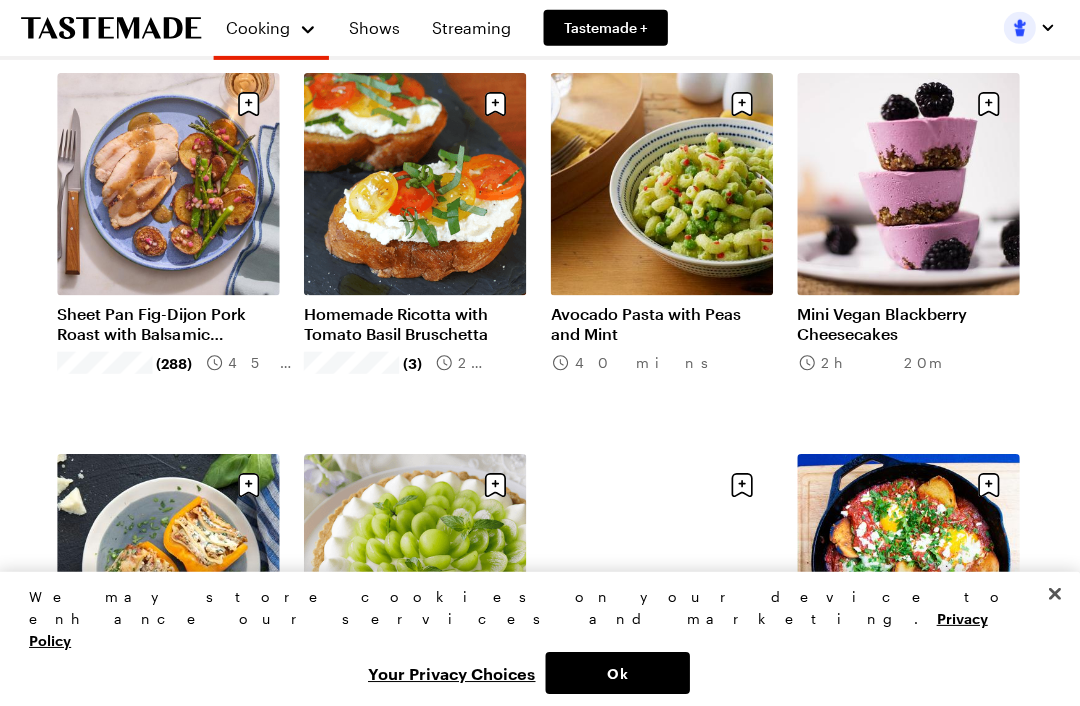 scroll, scrollTop: 650, scrollLeft: 0, axis: vertical 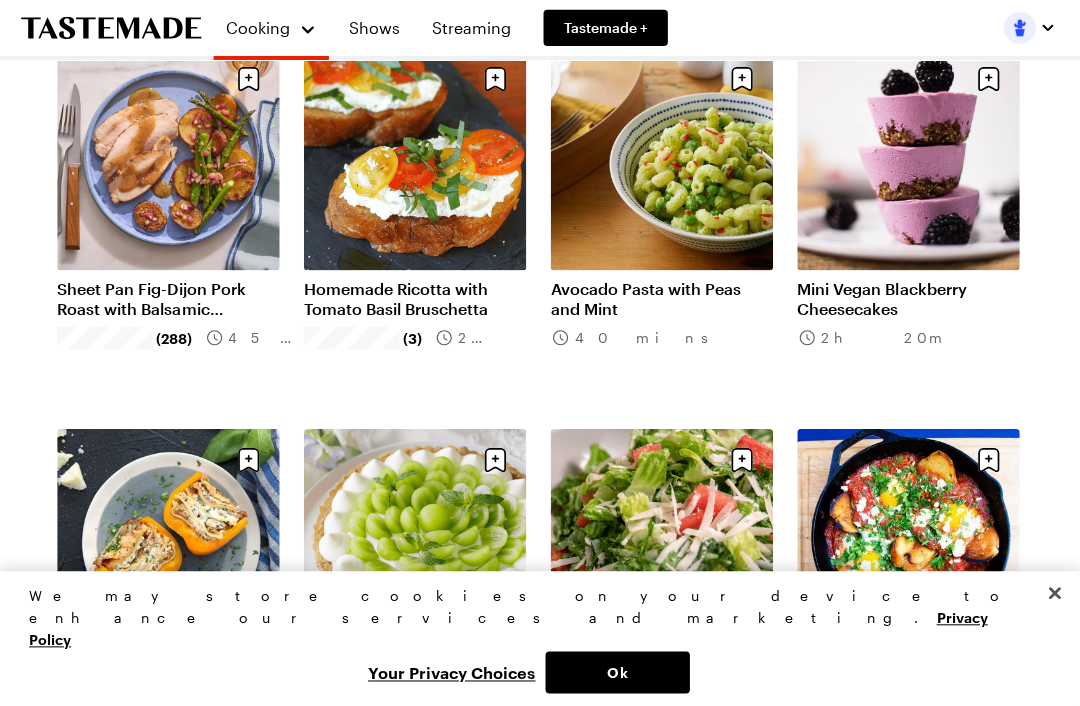 click on "Sheet Pan Fig-Dijon Pork Roast with Balsamic Potatoes & Asparagus" at bounding box center (171, 298) 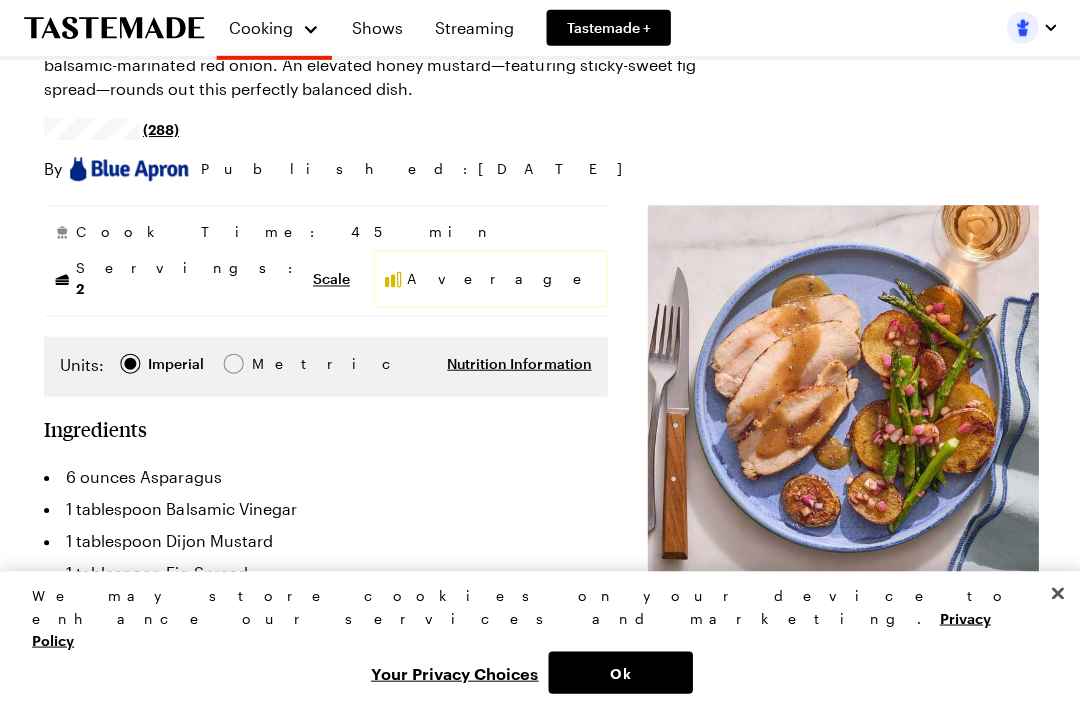 scroll, scrollTop: 244, scrollLeft: 0, axis: vertical 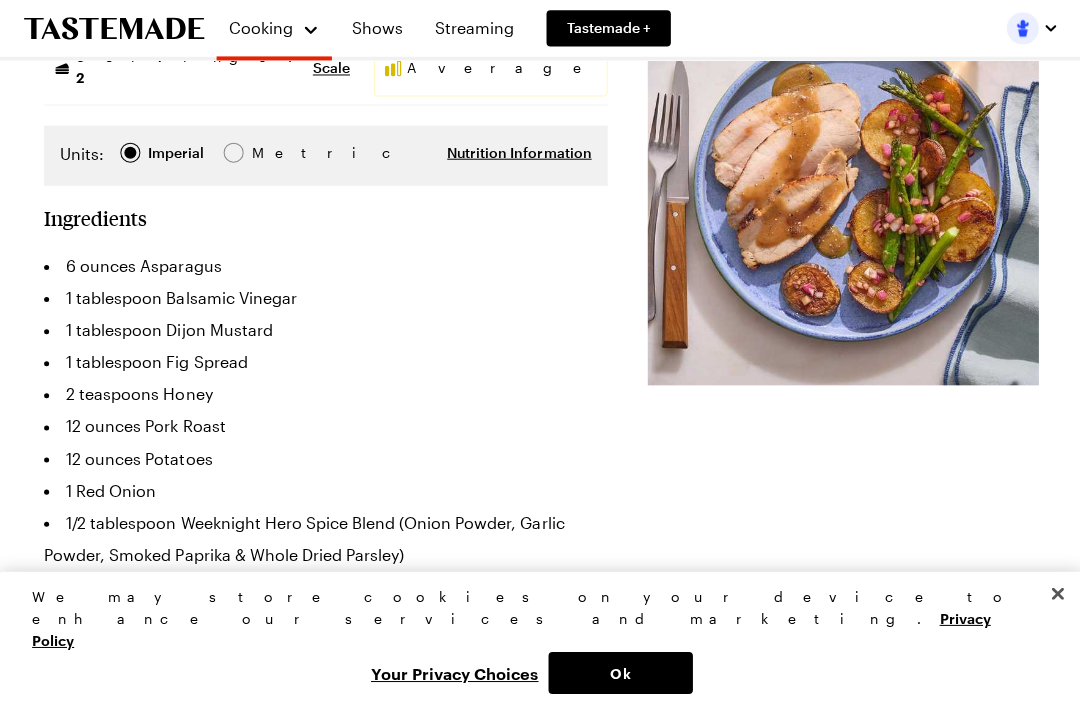 click on "Cook Time: 45 min Servings:   2 Scale Average Units: Imperial Imperial Metric Metric Nutrition Information Ingredients 6 ounces Asparagus 1 tablespoon Balsamic Vinegar 1 tablespoon Dijon Mustard 1 tablespoon Fig Spread 2 teaspoons Honey 12 ounces Pork Roast 12 ounces Potatoes 1 Red Onion 1/2 tablespoon Weeknight Hero Spice Blend (Onion Powder, Garlic Powder, Smoked Paprika & Whole Dried Parsley) You may be able to purchase this recipe as a meal kit from   Add to Grocery List Steps Meanwhile, halve and peel the onion(s); small dice to get 2 tablespoons. In a large bowl, combine the diced onion(s), vinegar, and 1 tablespoon of olive oil; season with salt and pepper. Set aside to marinate, stirring occasionally. In a separate bowl, whisk together the fig spread, honey, and mustard. To the bowl of marinated onion(s), carefully add the roasted vegetables; toss to coat. Taste, then season with salt and pepper if desired. Serve the sliced pork with the finished vegetables. Top the pork with the sauce. Enjoy! Diets:" at bounding box center [540, 1337] 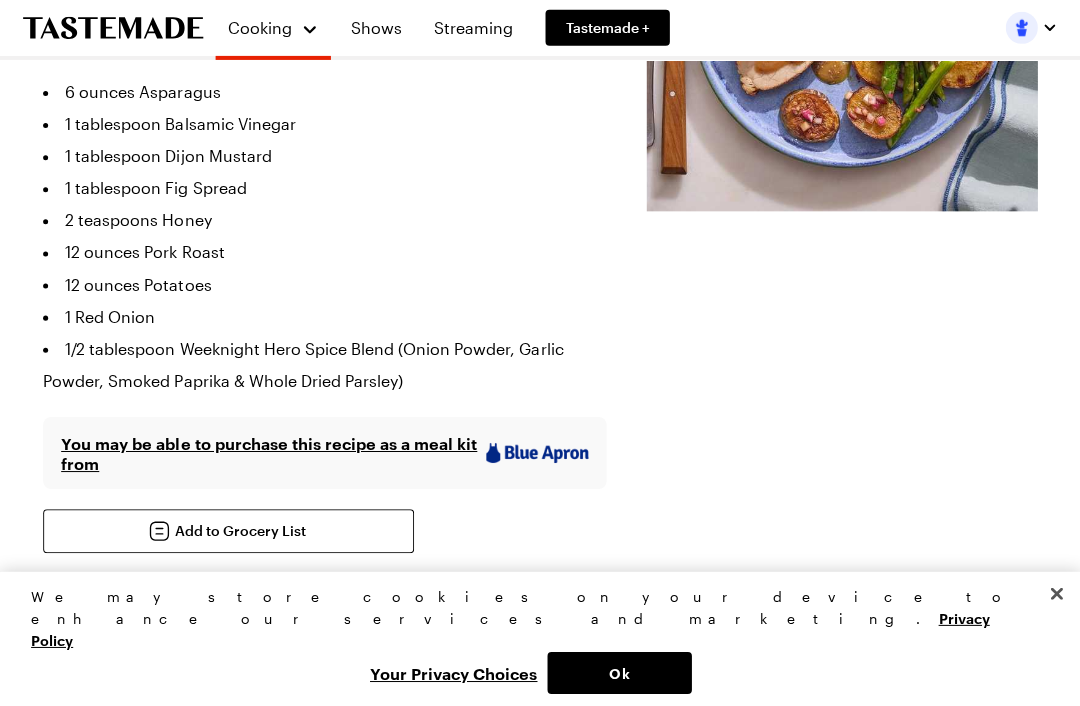 scroll, scrollTop: 627, scrollLeft: 0, axis: vertical 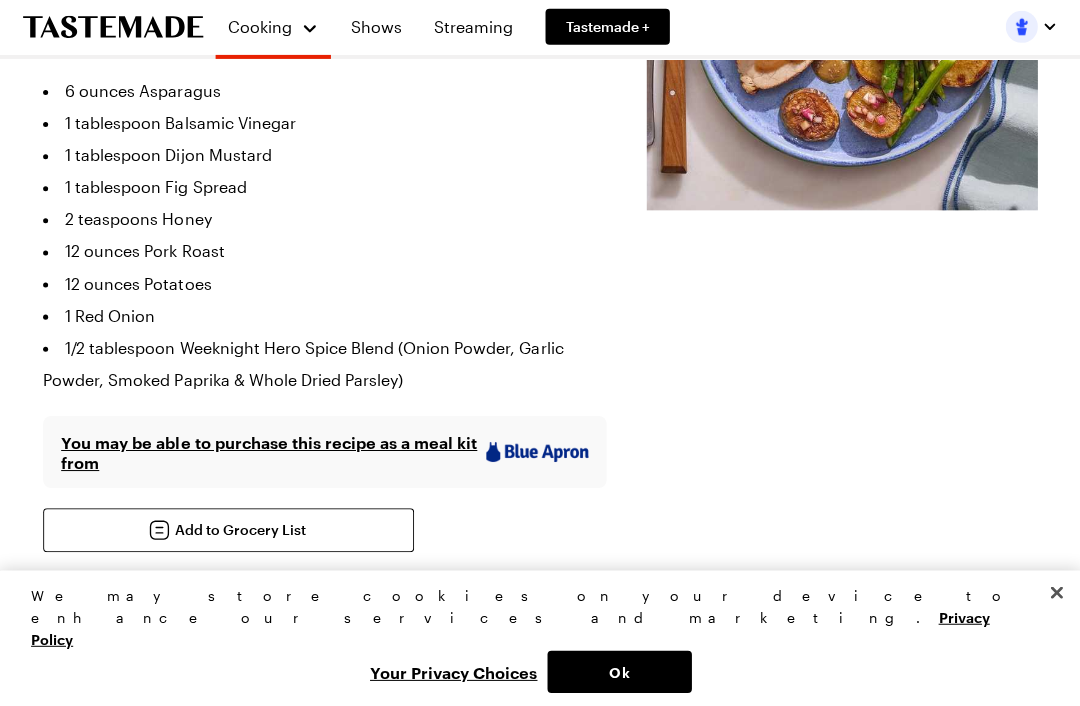 click on "1/2 tablespoon Weeknight Hero Spice Blend (Onion Powder, Garlic Powder, Smoked Paprika & Whole Dried Parsley)" at bounding box center (325, 364) 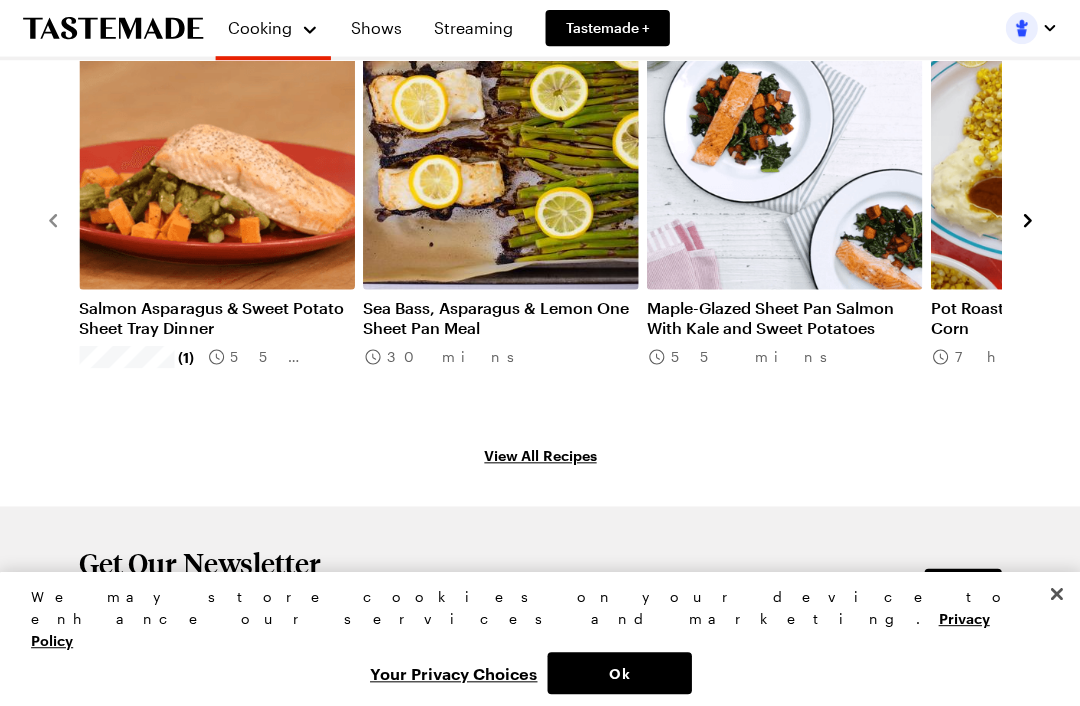 scroll, scrollTop: 3249, scrollLeft: 0, axis: vertical 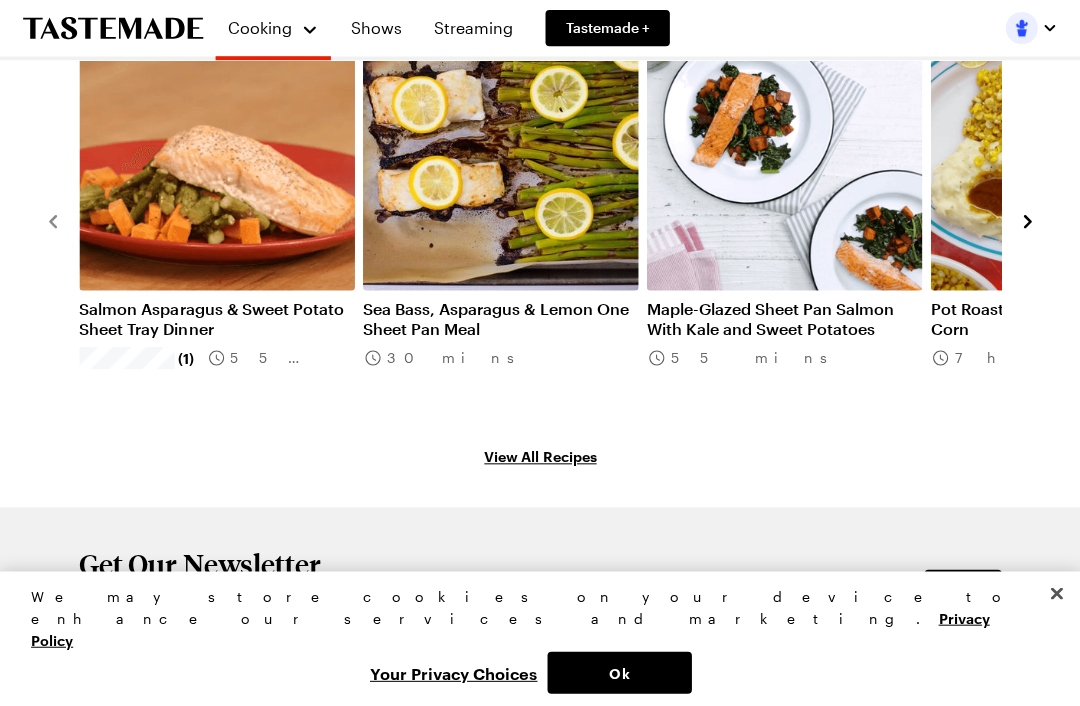 click on "Maple-Glazed Sheet Pan Salmon With Kale and Sweet Potatoes" at bounding box center (783, 318) 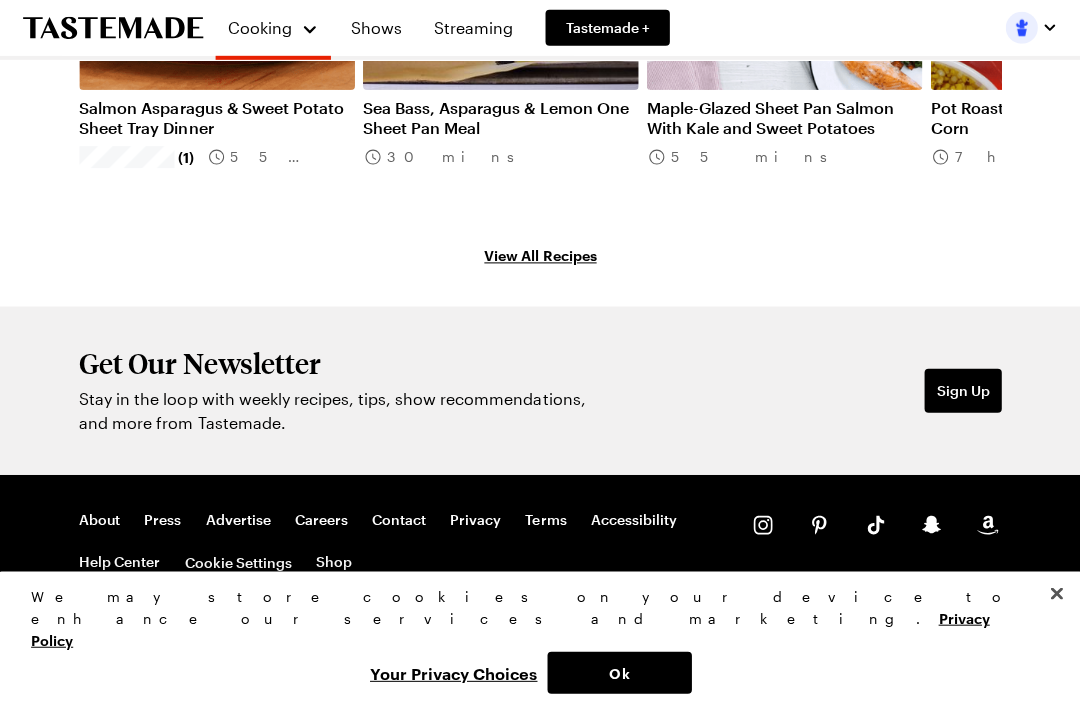 scroll, scrollTop: 0, scrollLeft: 0, axis: both 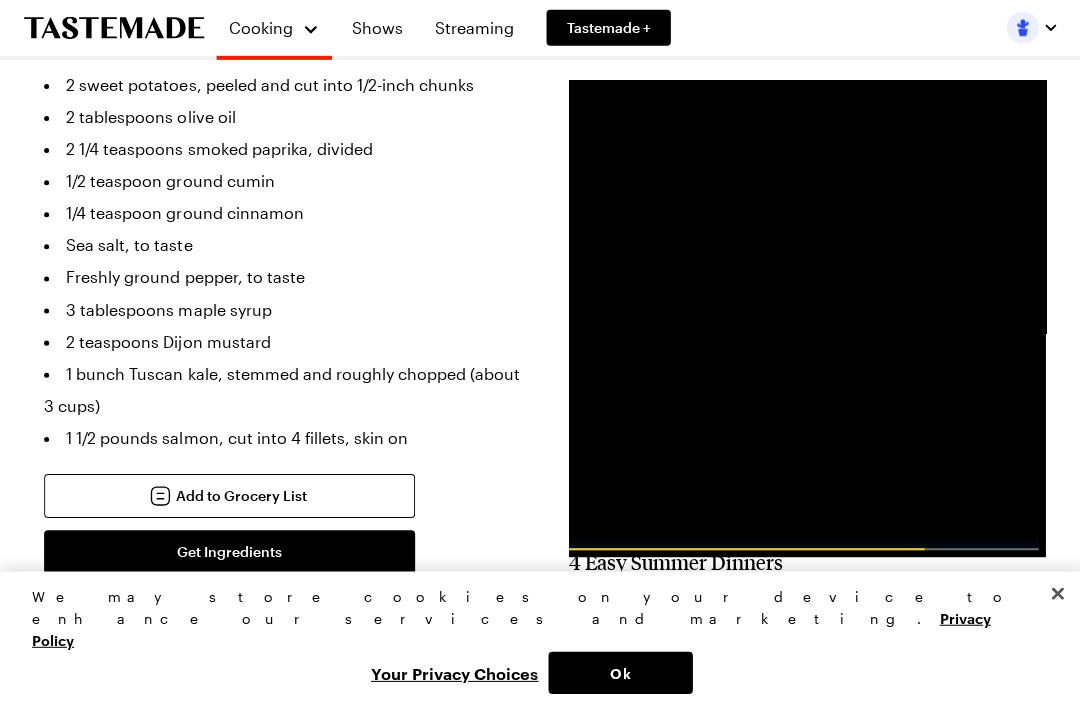 type on "x" 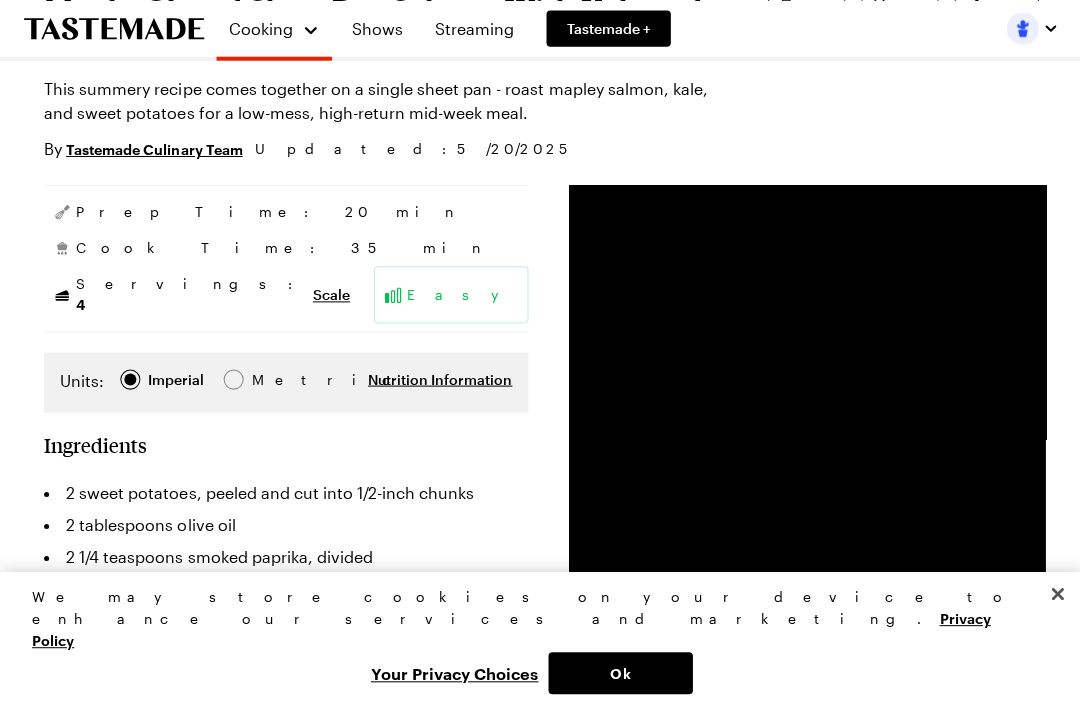 scroll, scrollTop: 196, scrollLeft: 0, axis: vertical 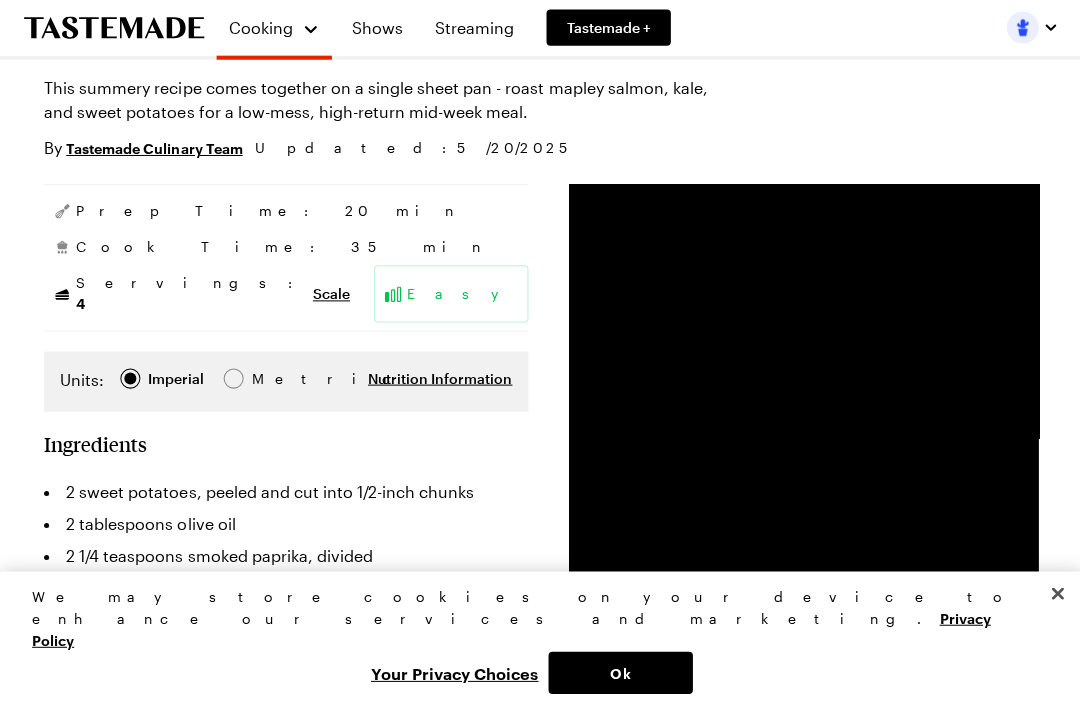 click on "Streaming" at bounding box center [473, 28] 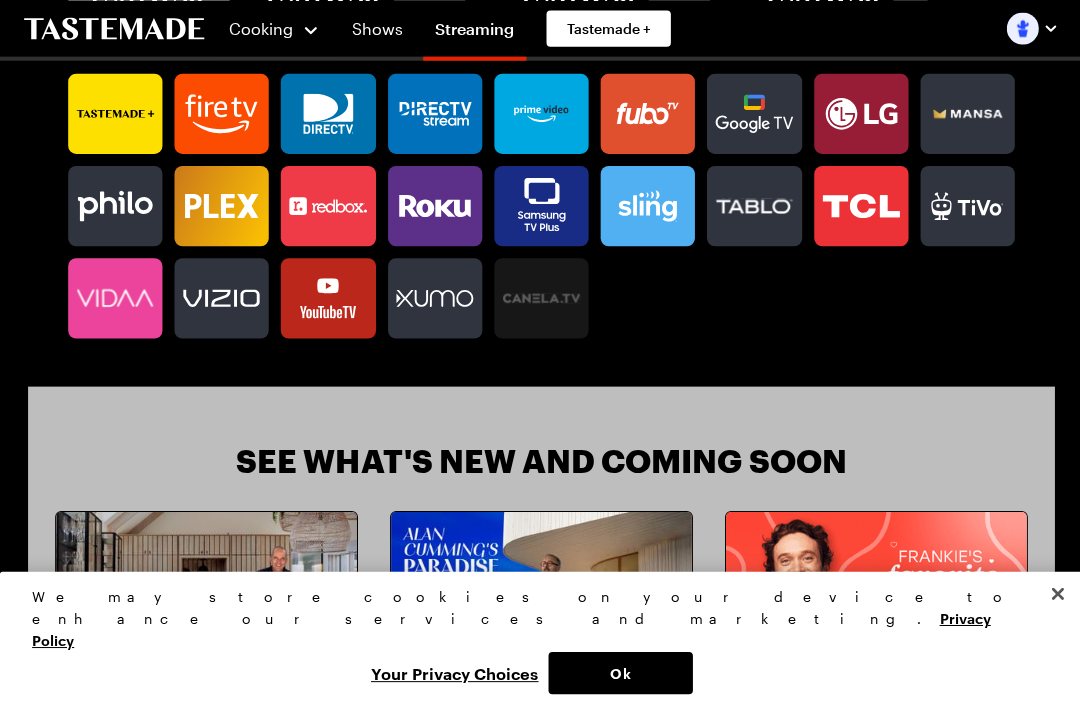 scroll, scrollTop: 1314, scrollLeft: 0, axis: vertical 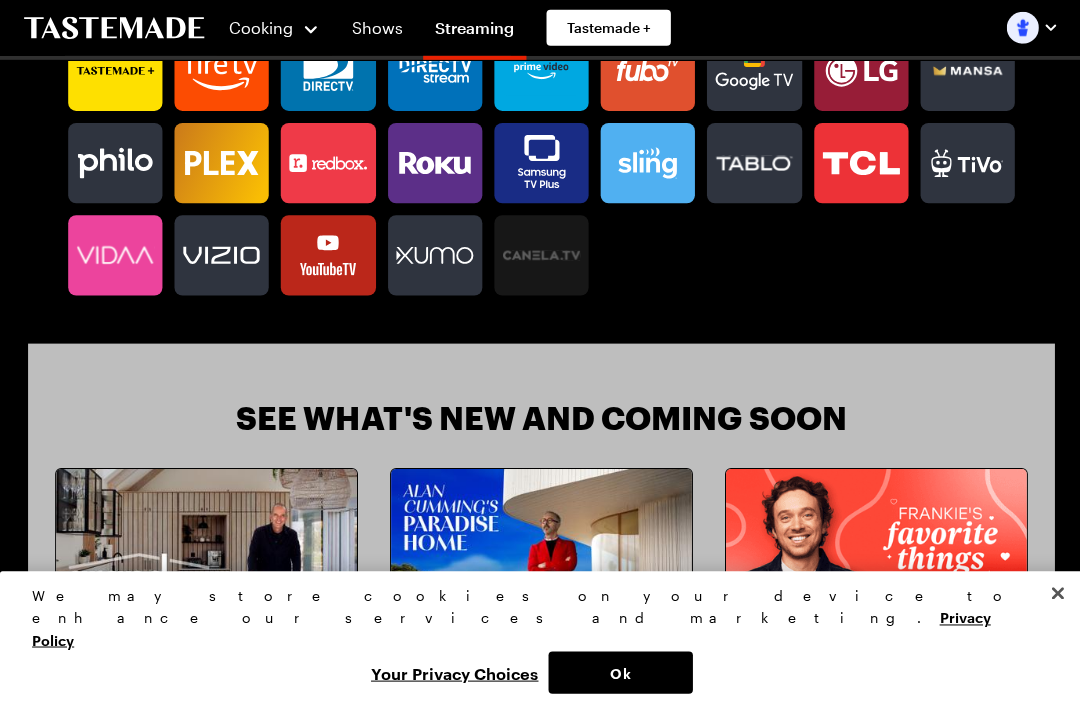 click 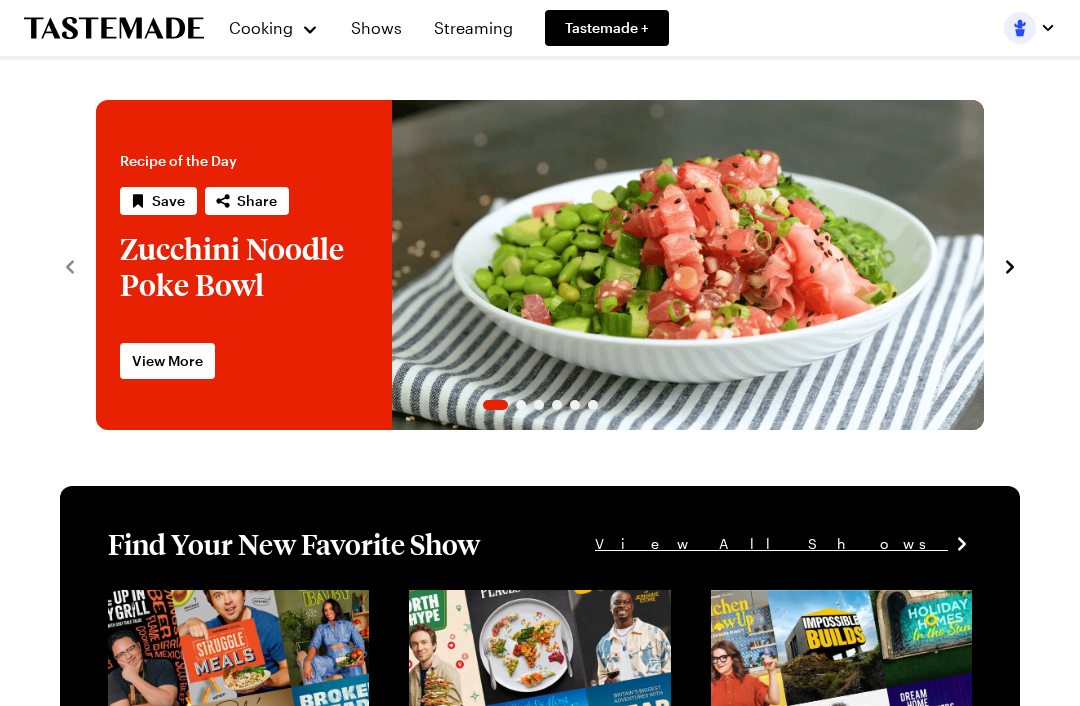 scroll, scrollTop: 0, scrollLeft: 0, axis: both 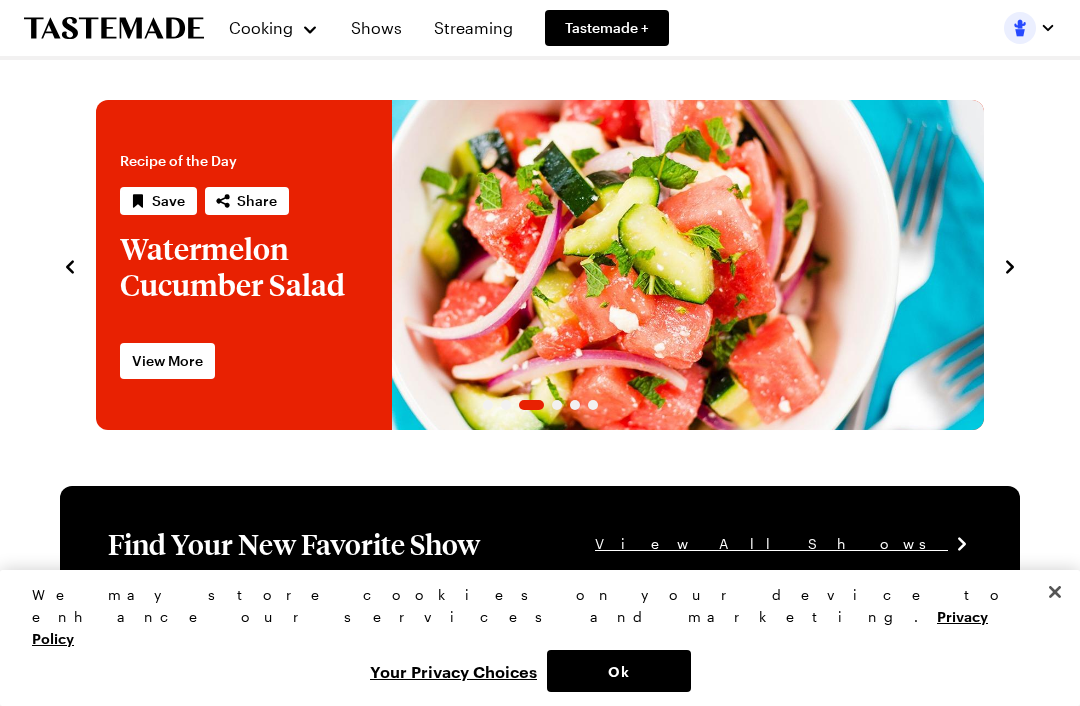 click at bounding box center [96, 265] 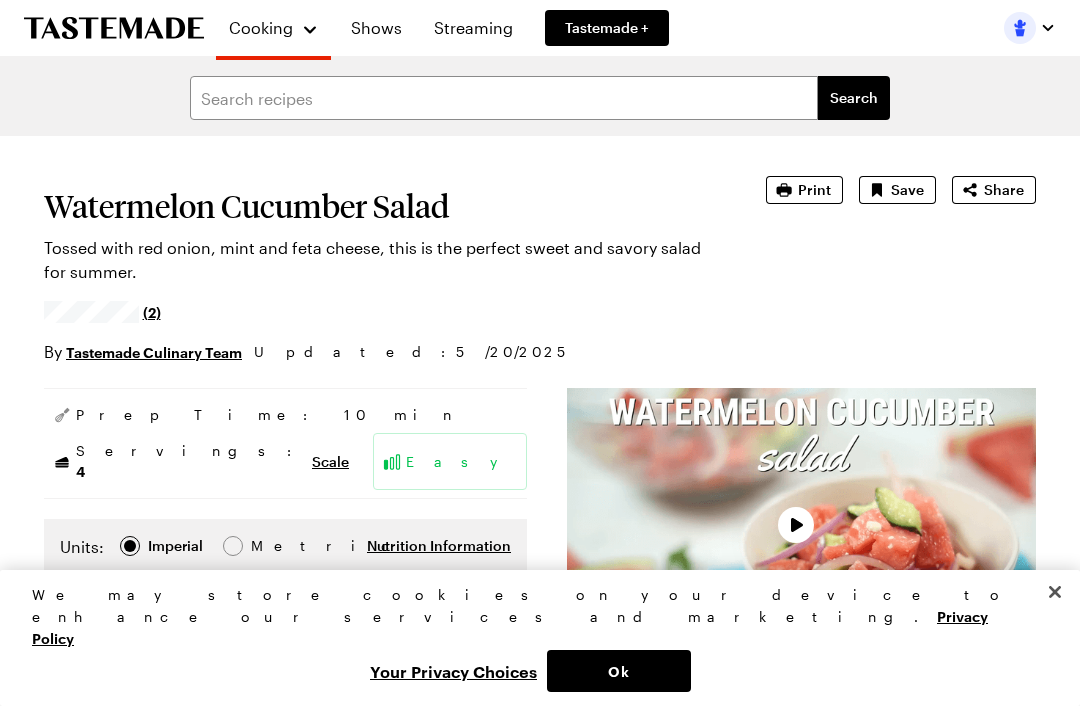 scroll, scrollTop: 0, scrollLeft: 0, axis: both 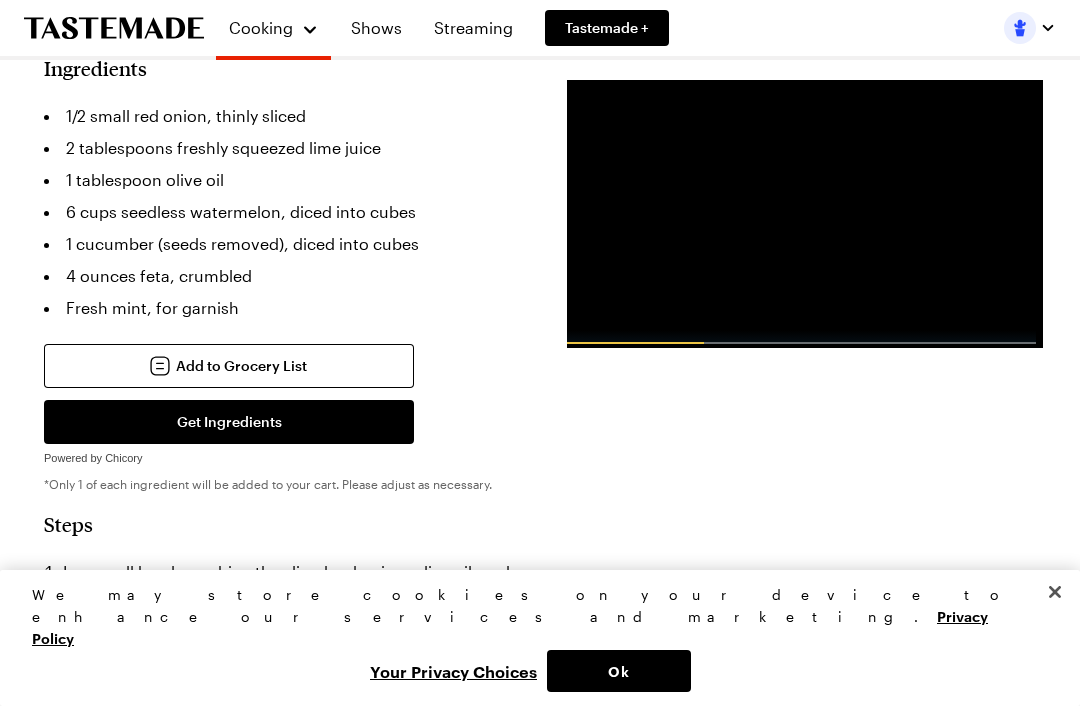 click on "Add to Grocery List" at bounding box center (229, 366) 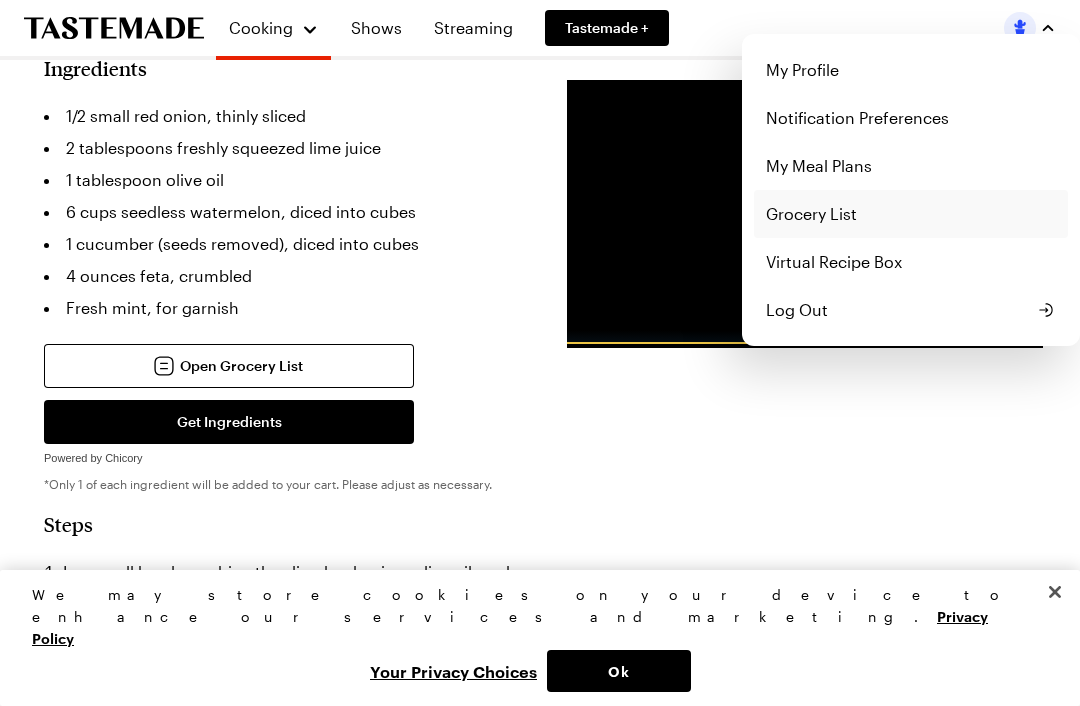 click on "Grocery List" at bounding box center (911, 214) 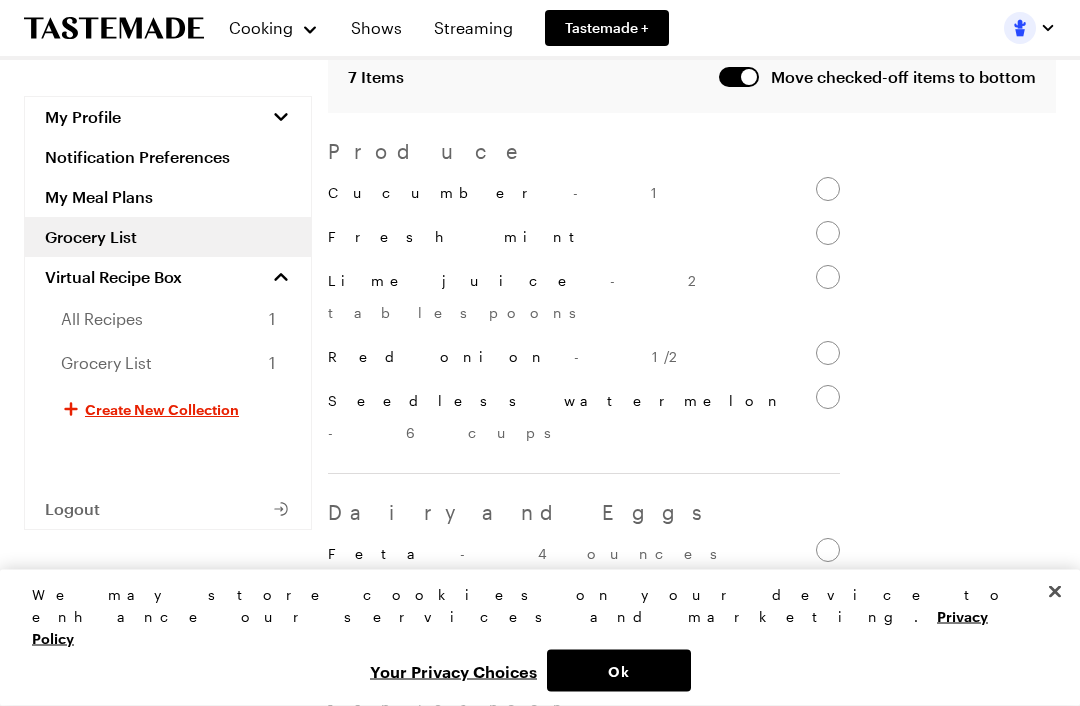 scroll, scrollTop: 465, scrollLeft: 0, axis: vertical 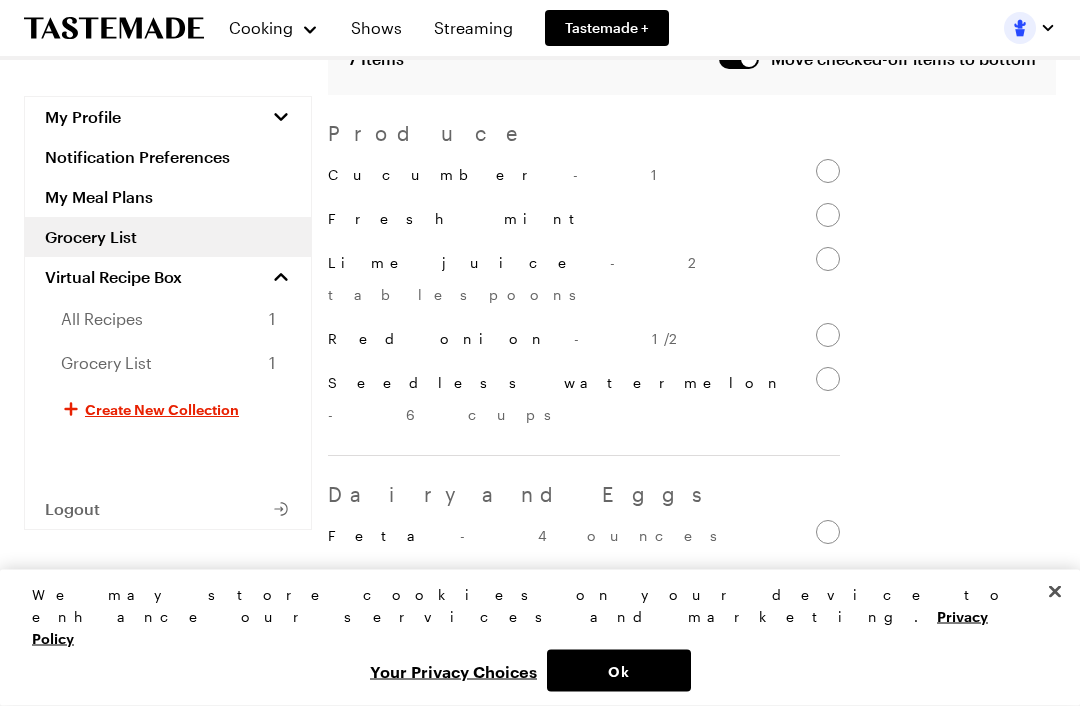 click on "Recipes ( 1 ) Watermelon Cucumber Salad 4 Servings Scale 7   Items Move checked-off items to bottom Move checked-off items to bottom Move checked-off items to bottom Move checked-off items to bottom Produce Cucumber   - 1 Fresh mint   Lime juice   - 2 tablespoons Red onion   - 1/2 Seedless watermelon   - 6 cups Dairy and Eggs Feta   - 4 ounces Oils and Vinegars Olive oil   - 1 tablespoon" at bounding box center (692, 231) 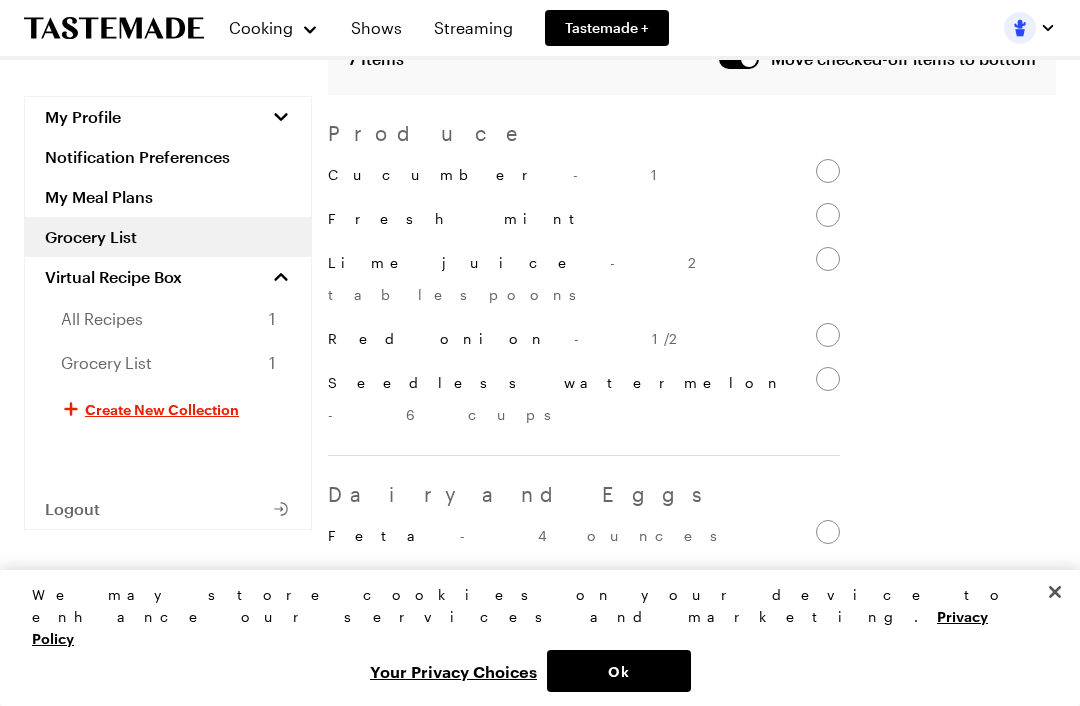 click on "Cucumber   - 1" at bounding box center [828, 171] 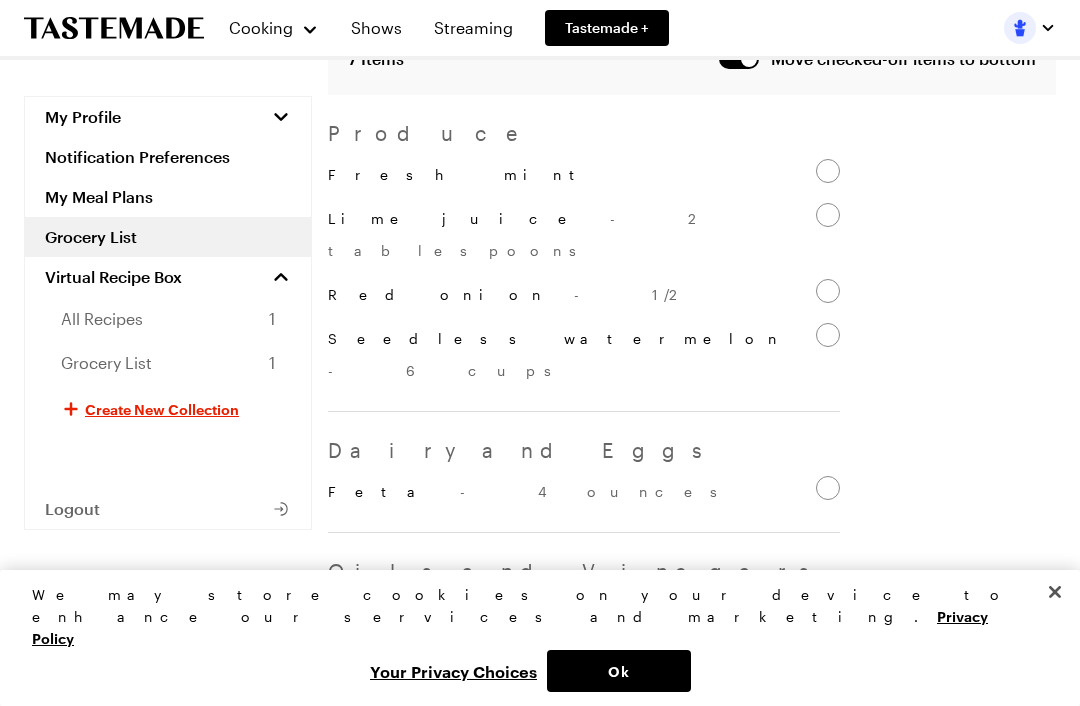 click on "Fresh mint" at bounding box center [828, 171] 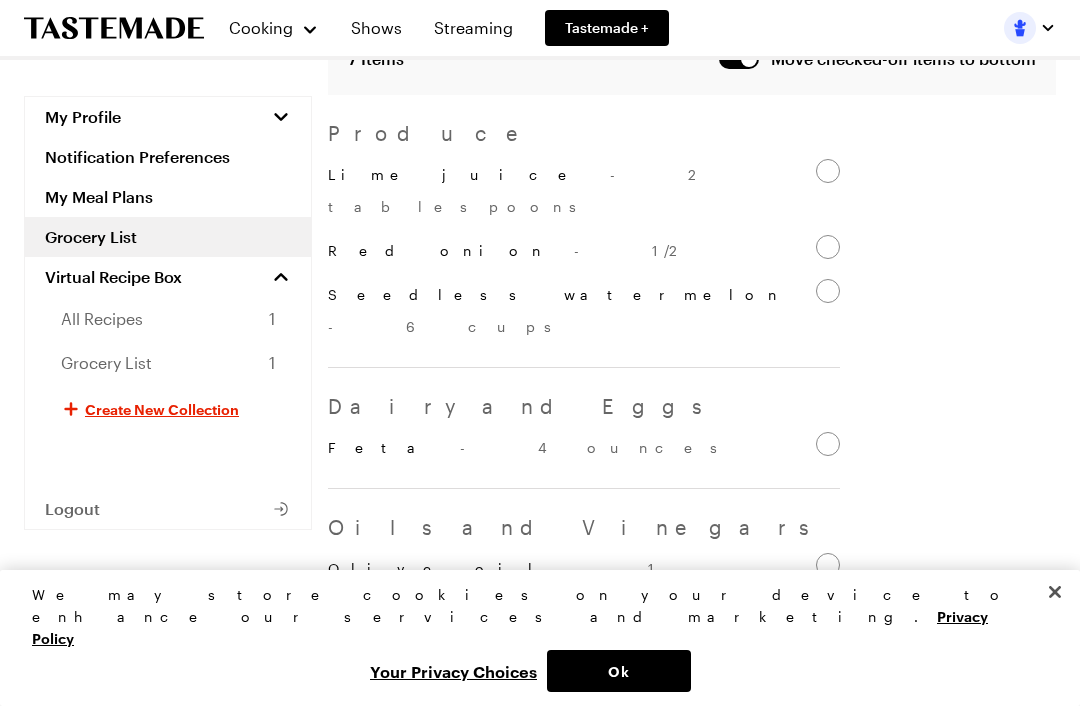 click on "Recipes ( 1 ) Watermelon Cucumber Salad 4 Servings Scale 7   Items Move checked-off items to bottom Move checked-off items to bottom Move checked-off items to bottom Move checked-off items to bottom Produce Lime juice   - 2 tablespoons Red onion   - 1/2 Seedless watermelon   - 6 cups Dairy and Eggs Feta   - 4 ounces Oils and Vinegars Olive oil   - 1 tablespoon Checked Off Cucumber   - 1 Fresh mint" at bounding box center [692, 268] 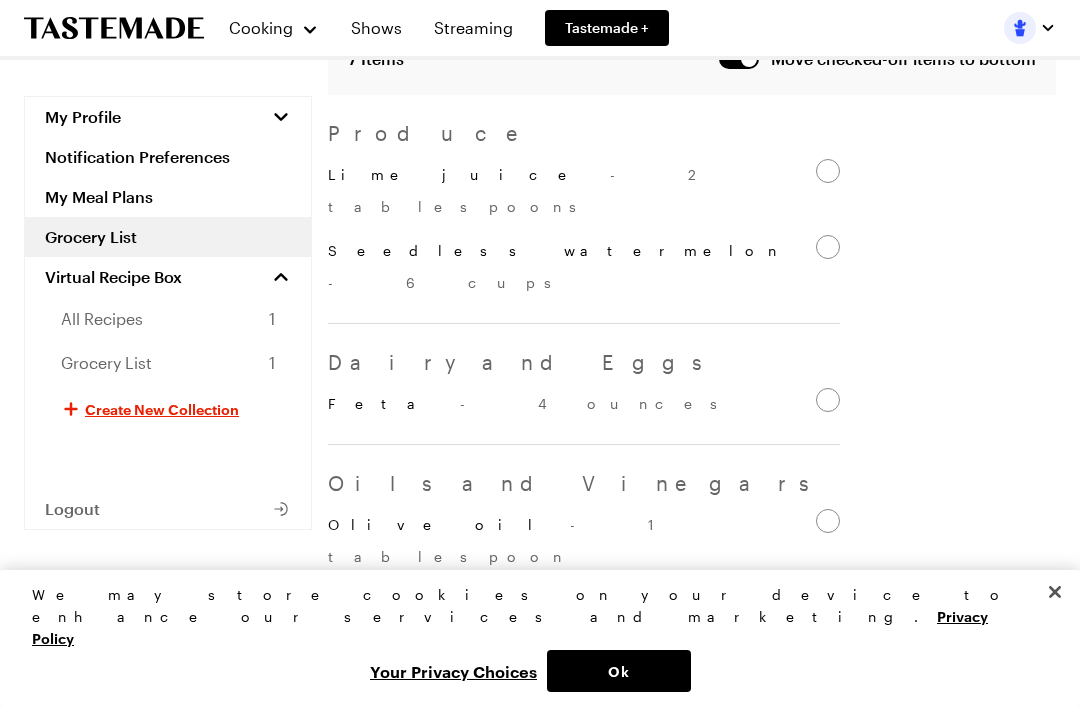 click on "Seedless watermelon   - 6 cups" at bounding box center [584, 267] 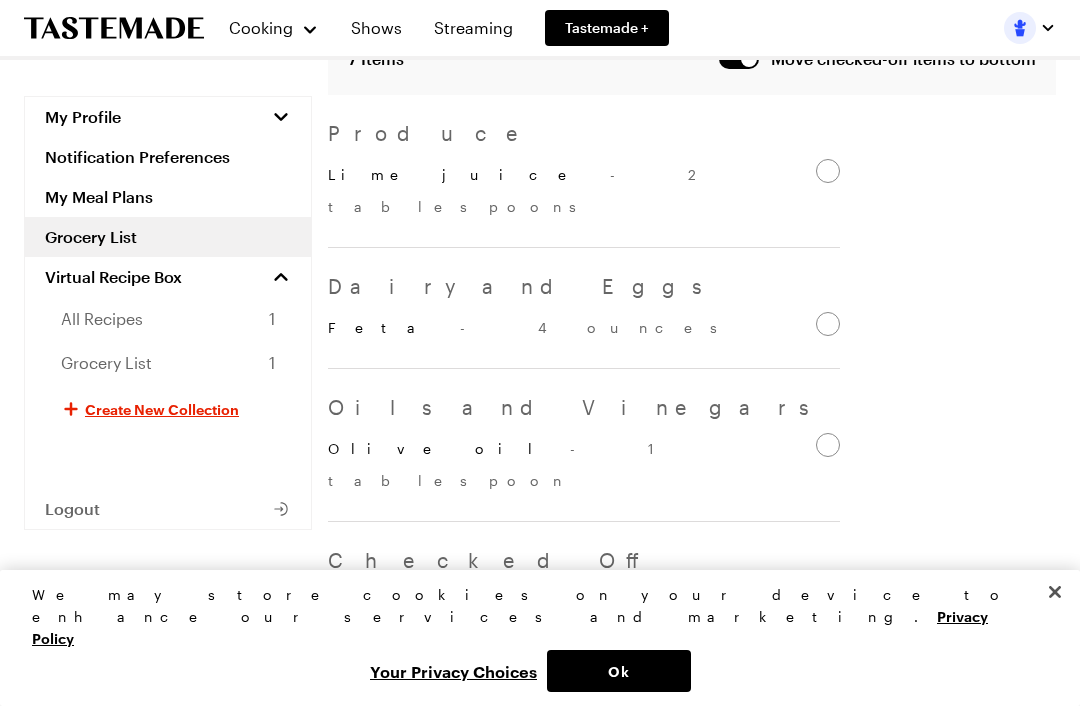 click on "Feta   - 4 ounces" at bounding box center [828, 324] 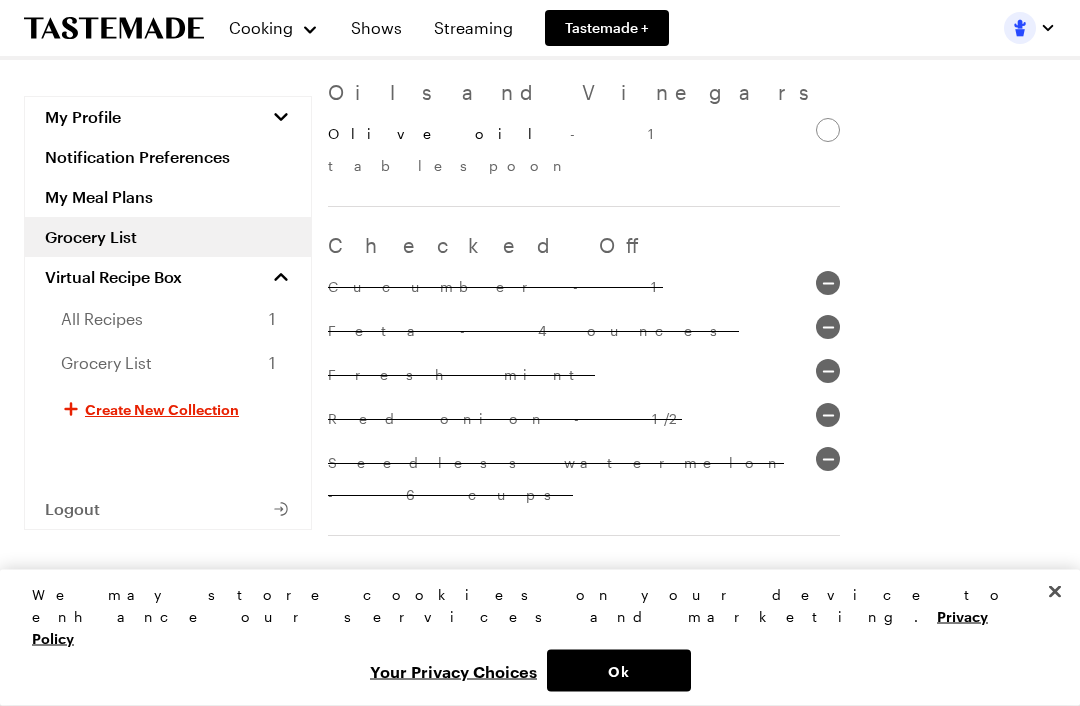scroll, scrollTop: 693, scrollLeft: 0, axis: vertical 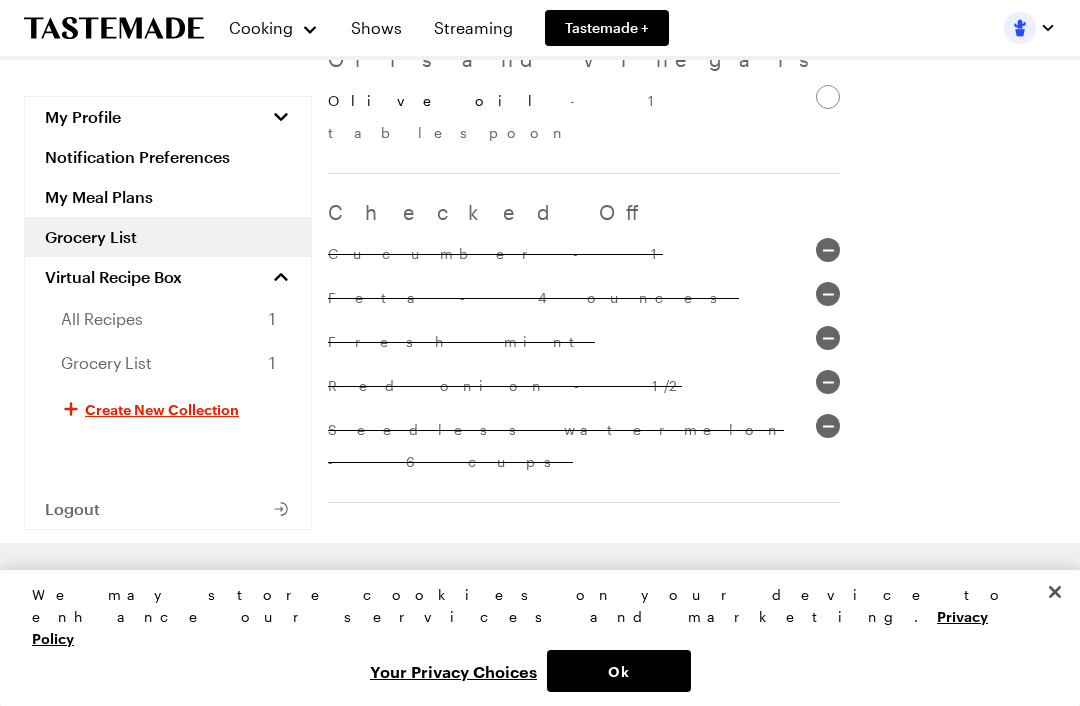 click on "Fresh mint" at bounding box center (828, 338) 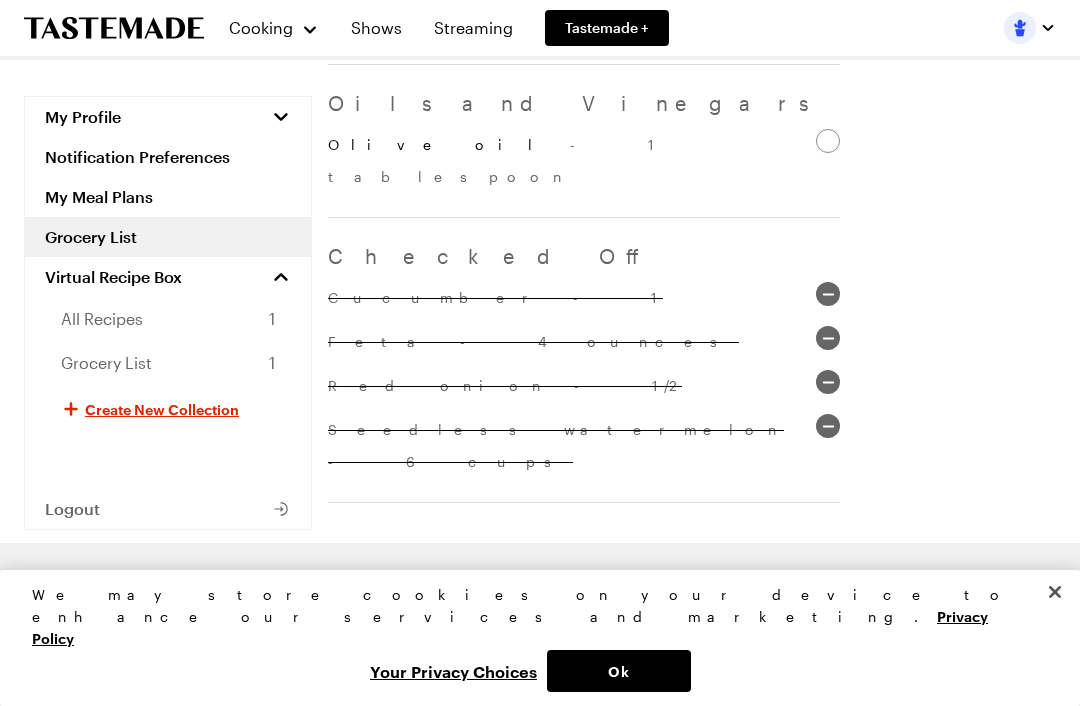 click on "Recipes ( 1 ) Watermelon Cucumber Salad 4 Servings Scale 7   Items Move checked-off items to bottom Move checked-off items to bottom Move checked-off items to bottom Move checked-off items to bottom Produce Fresh mint   Lime juice   - 2 tablespoons Oils and Vinegars Olive oil   - 1 tablespoon Checked Off Cucumber   - 1 Feta   - 4 ounces Red onion   - 1/2 Seedless watermelon   - 6 cups" at bounding box center [692, 3] 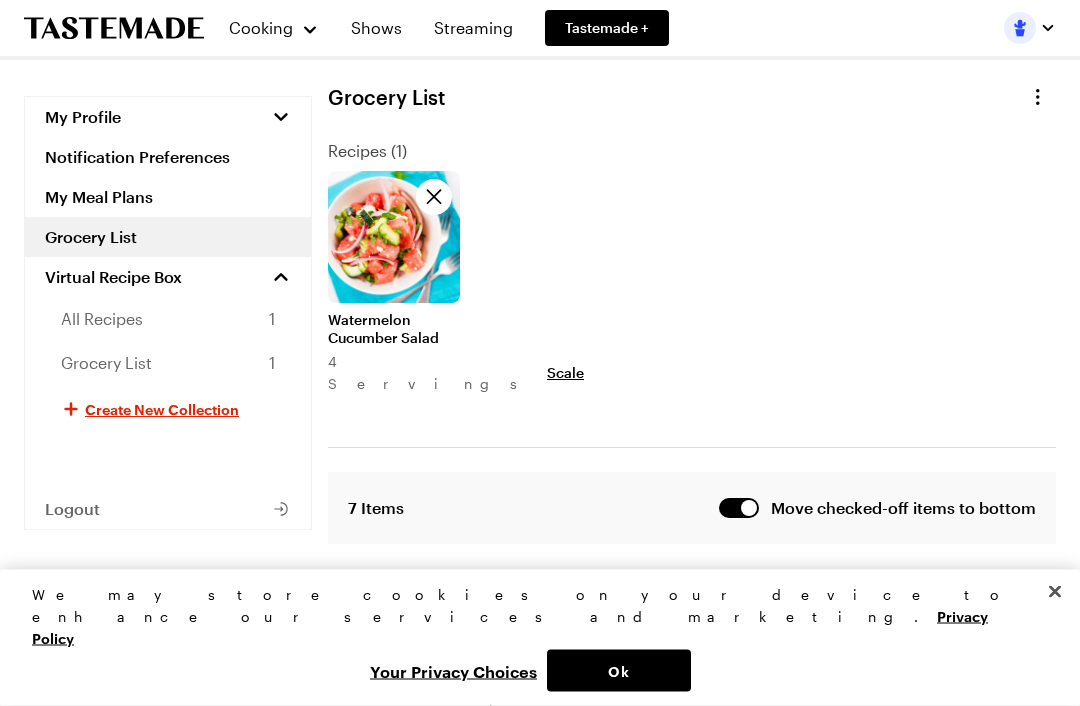 scroll, scrollTop: 0, scrollLeft: 0, axis: both 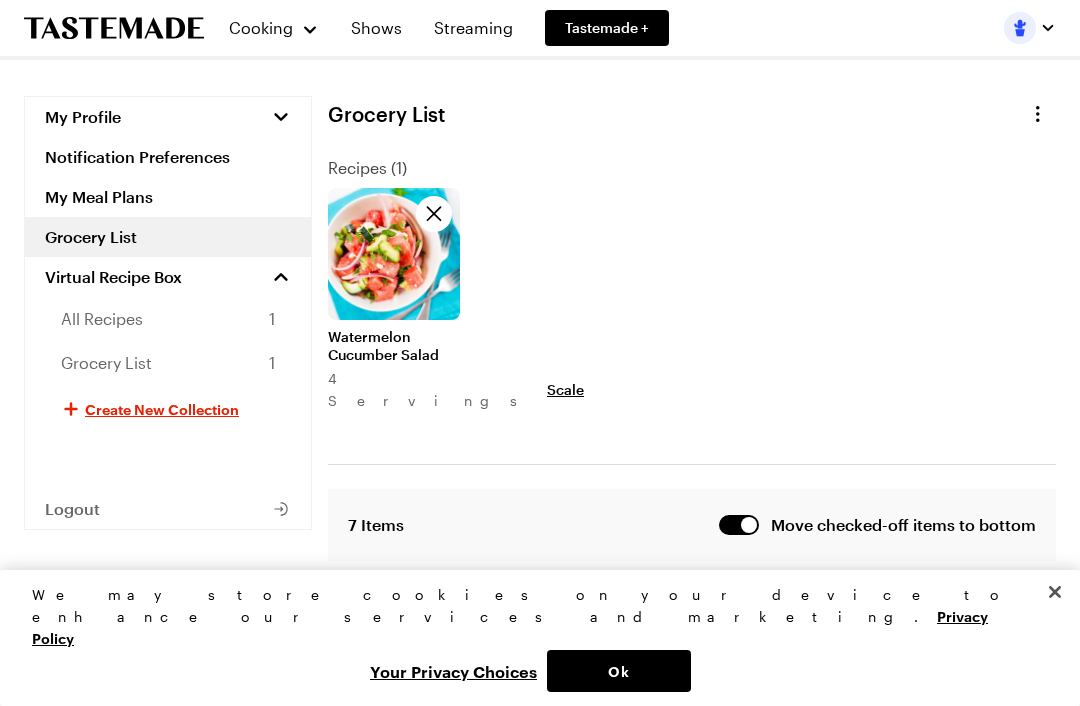 click 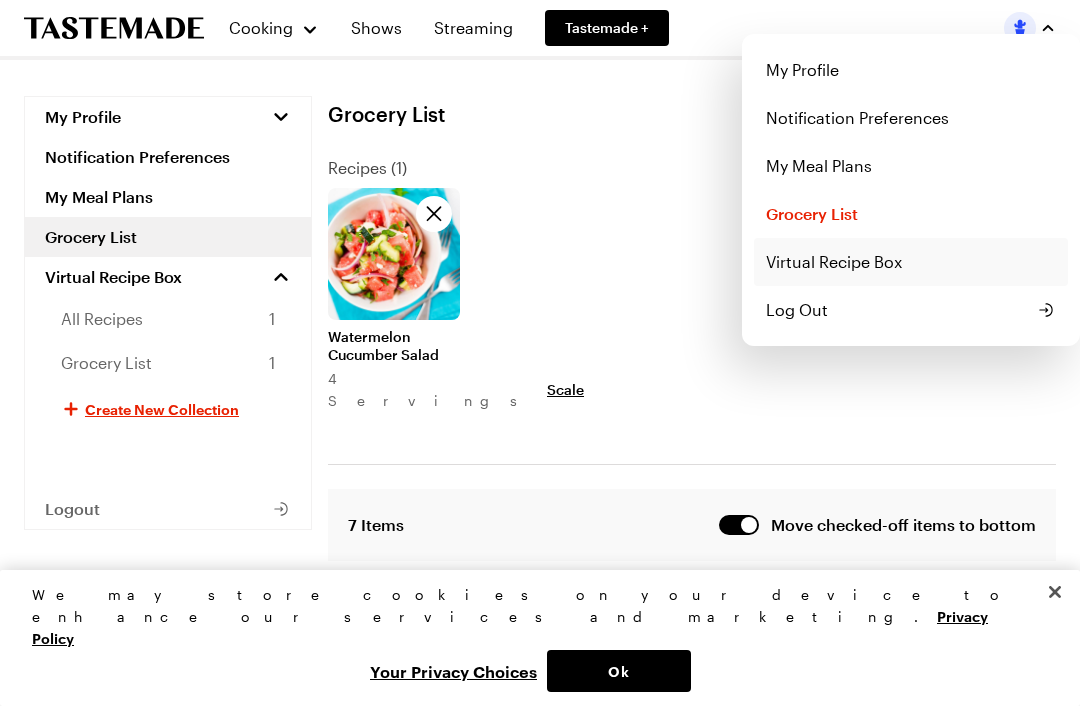 click on "Virtual Recipe Box" at bounding box center [911, 262] 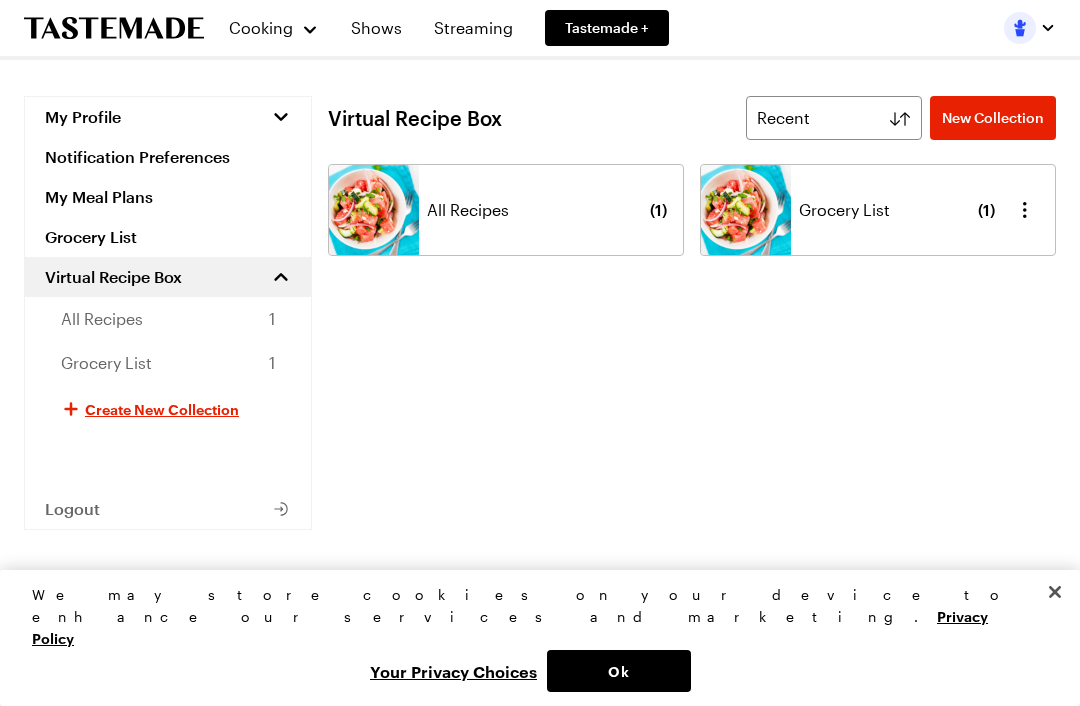 click on "My Meal Plans" at bounding box center [168, 197] 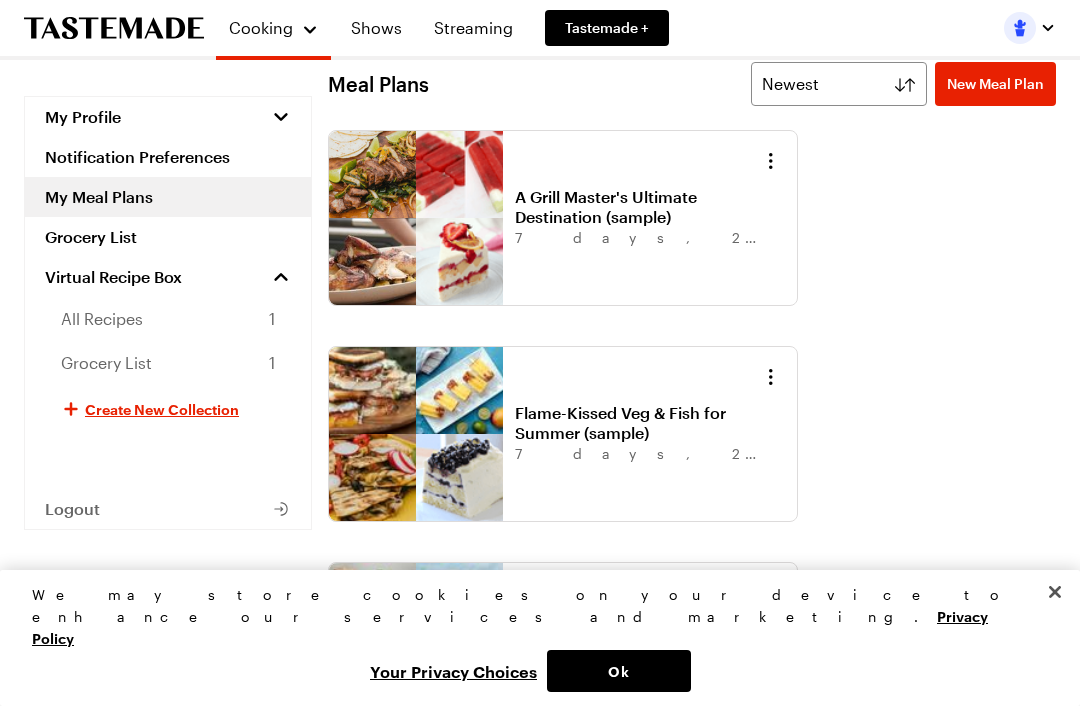 scroll, scrollTop: 33, scrollLeft: 0, axis: vertical 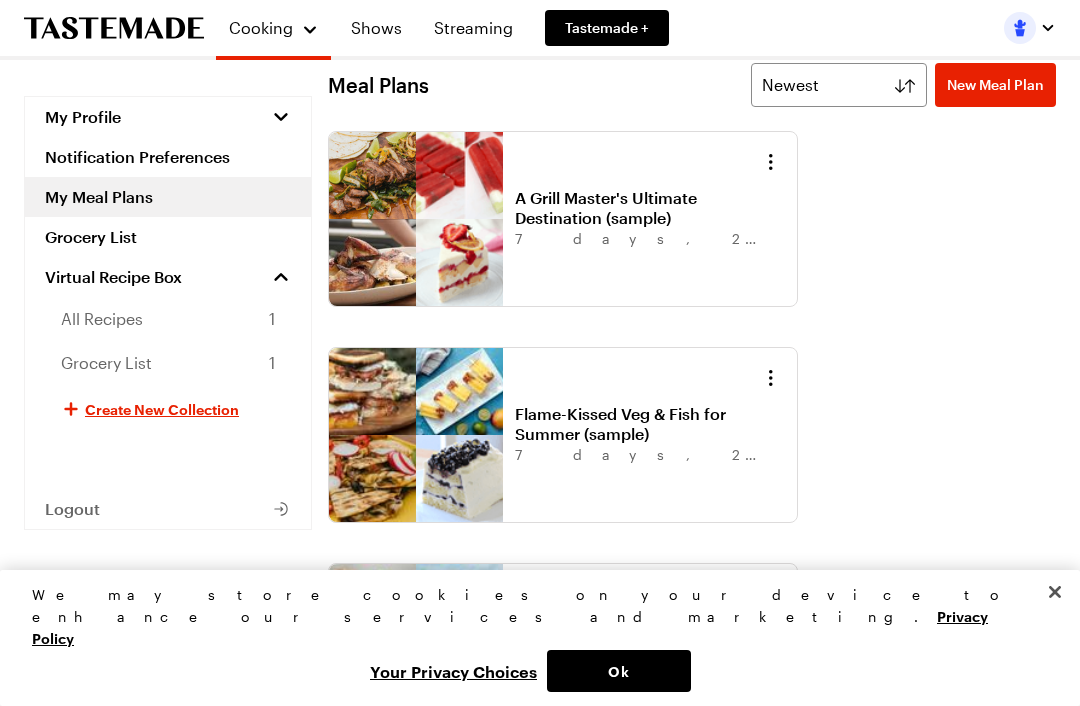click on "A Grill Master's Ultimate Destination (sample)" at bounding box center [639, 208] 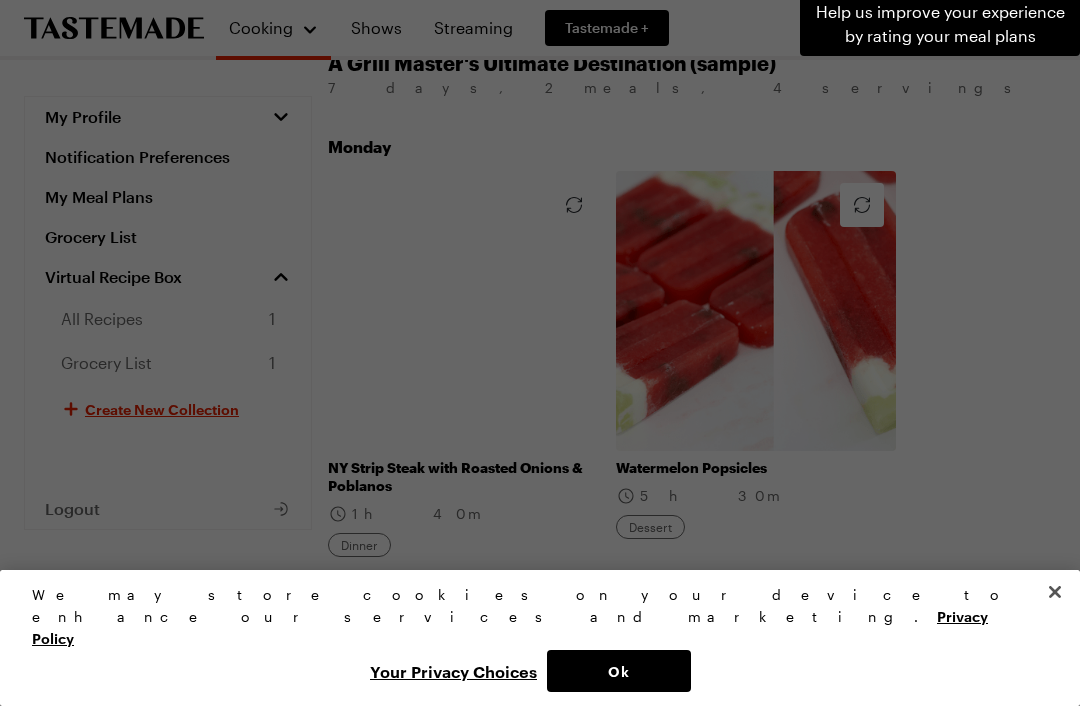 scroll, scrollTop: 166, scrollLeft: 0, axis: vertical 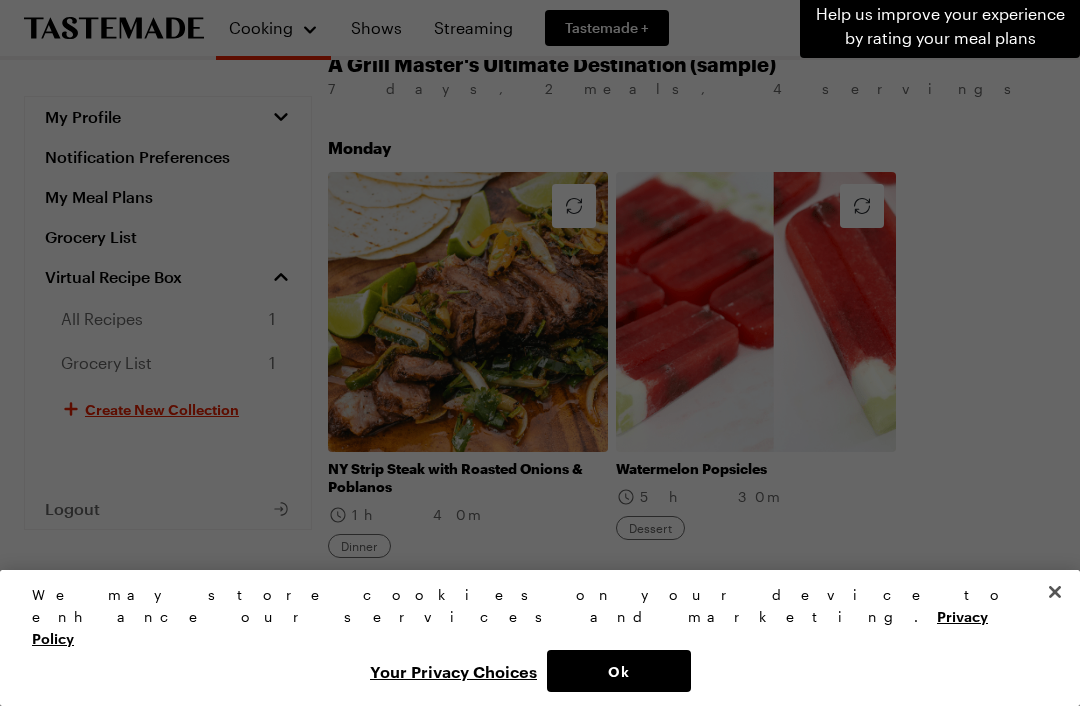 click on "Help us improve your experience by rating your meal plans . Press Escape to dismiss this highlight. Help us improve your experience by rating your meal plans" at bounding box center (540, 353) 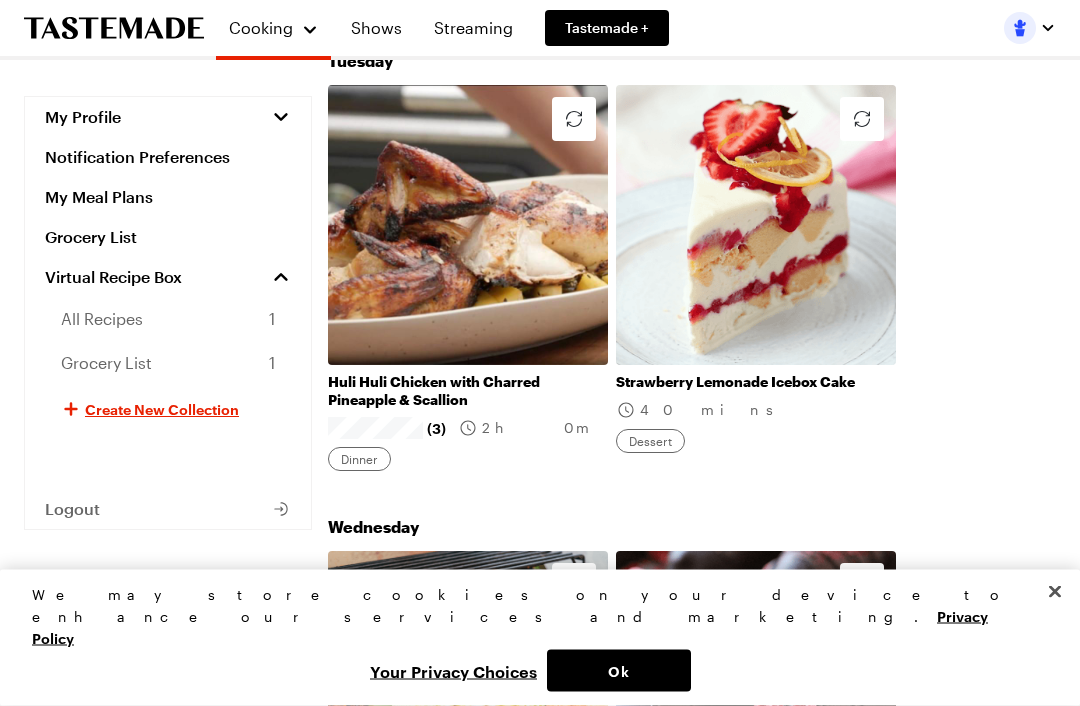 scroll, scrollTop: 769, scrollLeft: 0, axis: vertical 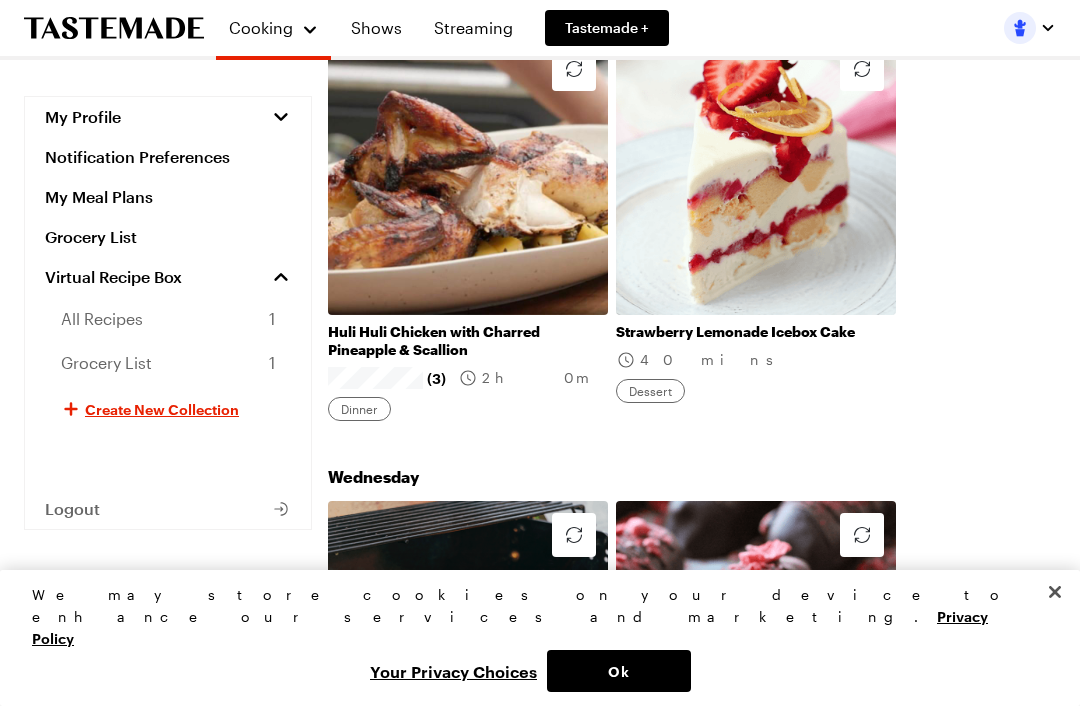 click on "Strawberry Lemonade Icebox Cake" at bounding box center [756, 332] 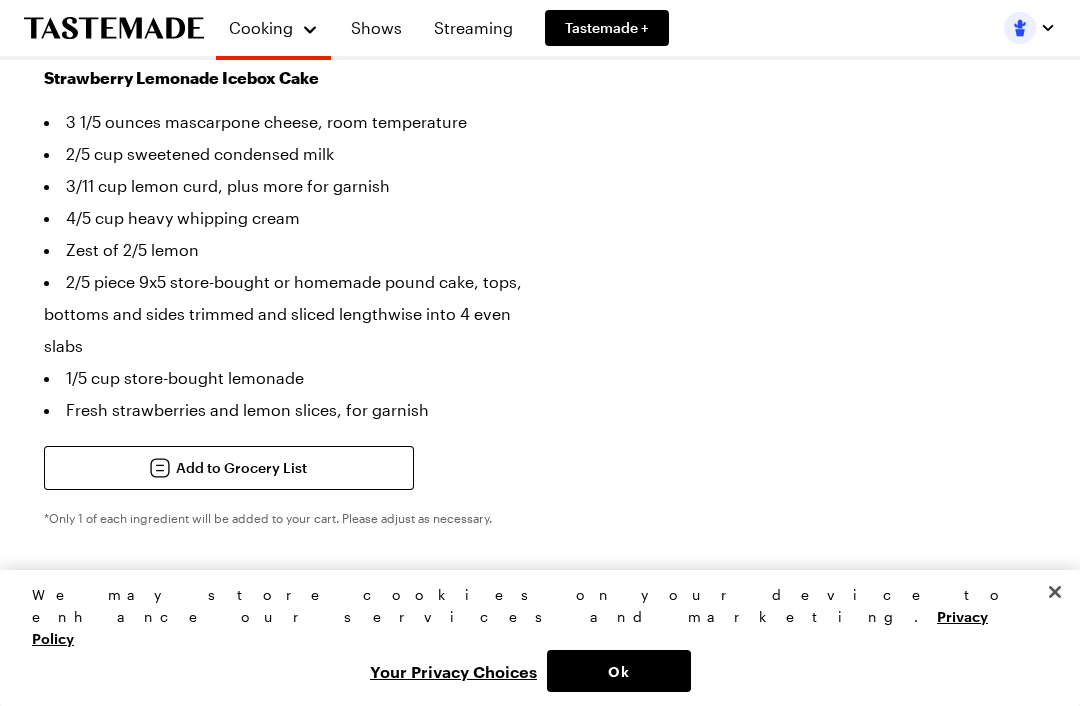 scroll, scrollTop: 0, scrollLeft: 0, axis: both 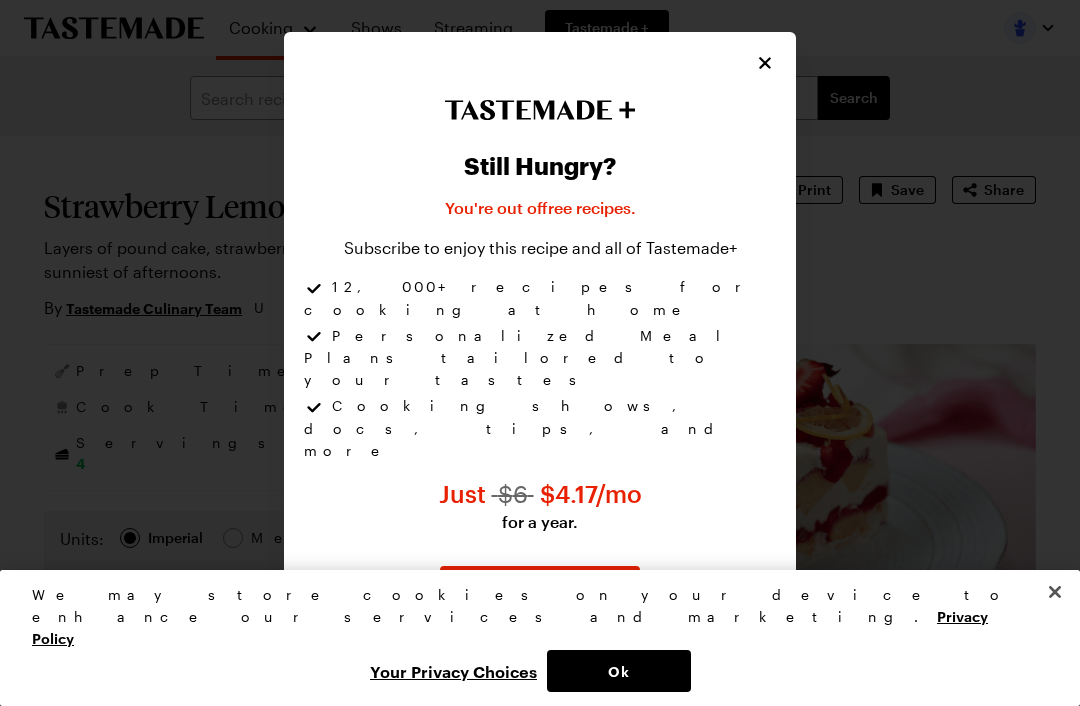 click 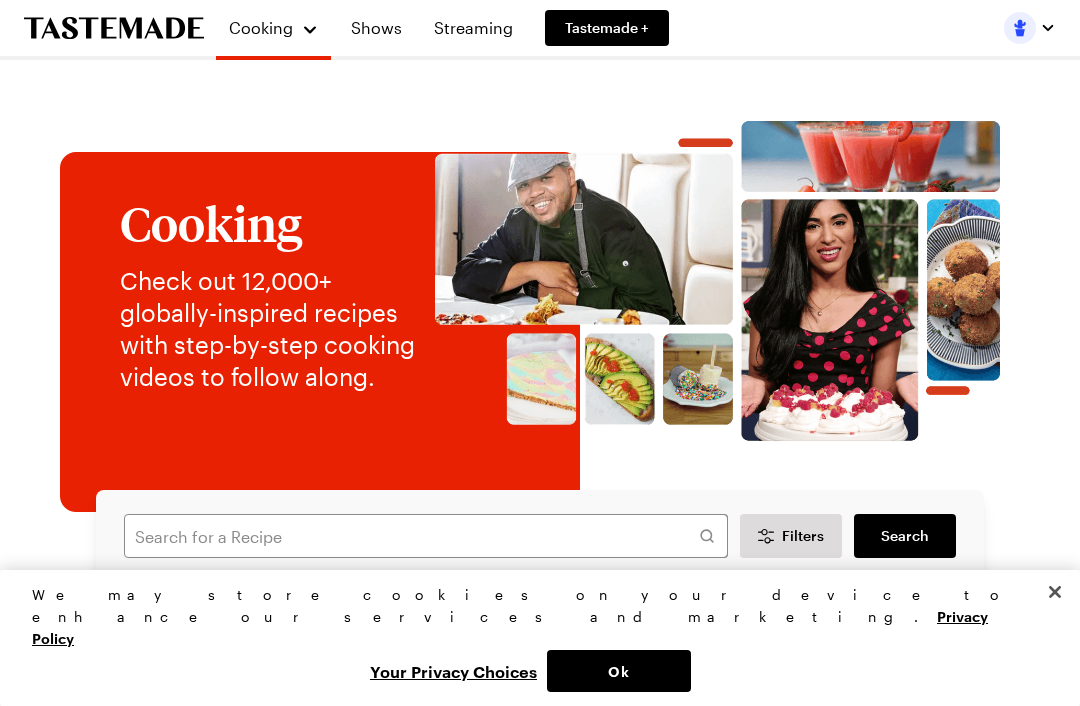 click at bounding box center [717, 295] 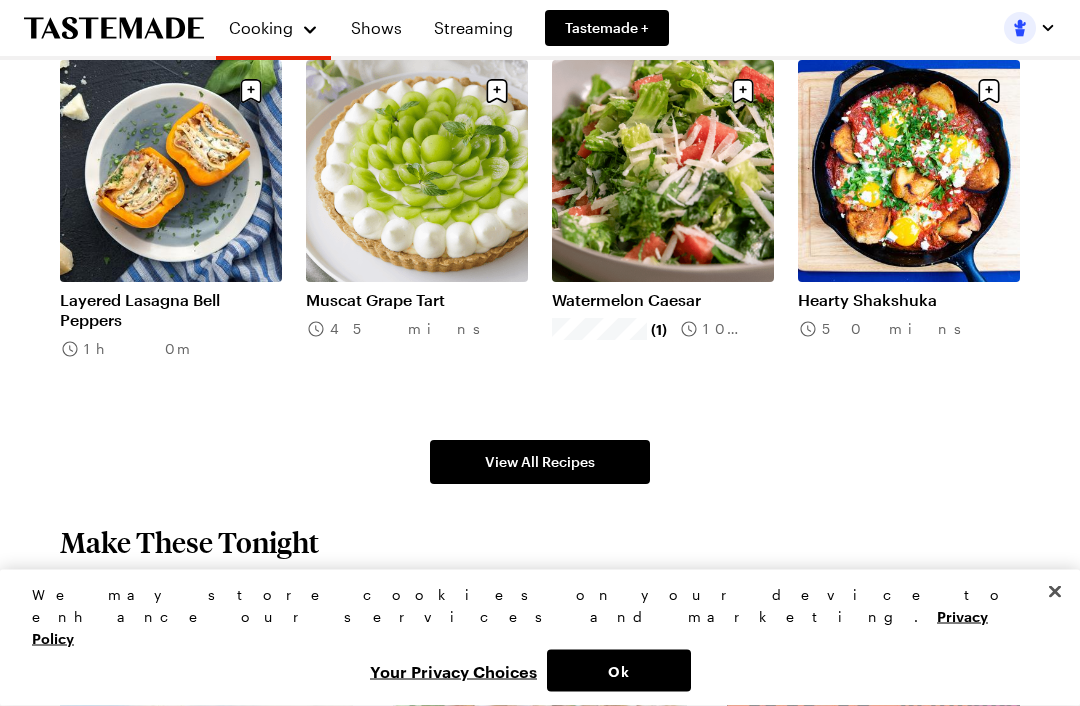 scroll, scrollTop: 1018, scrollLeft: 0, axis: vertical 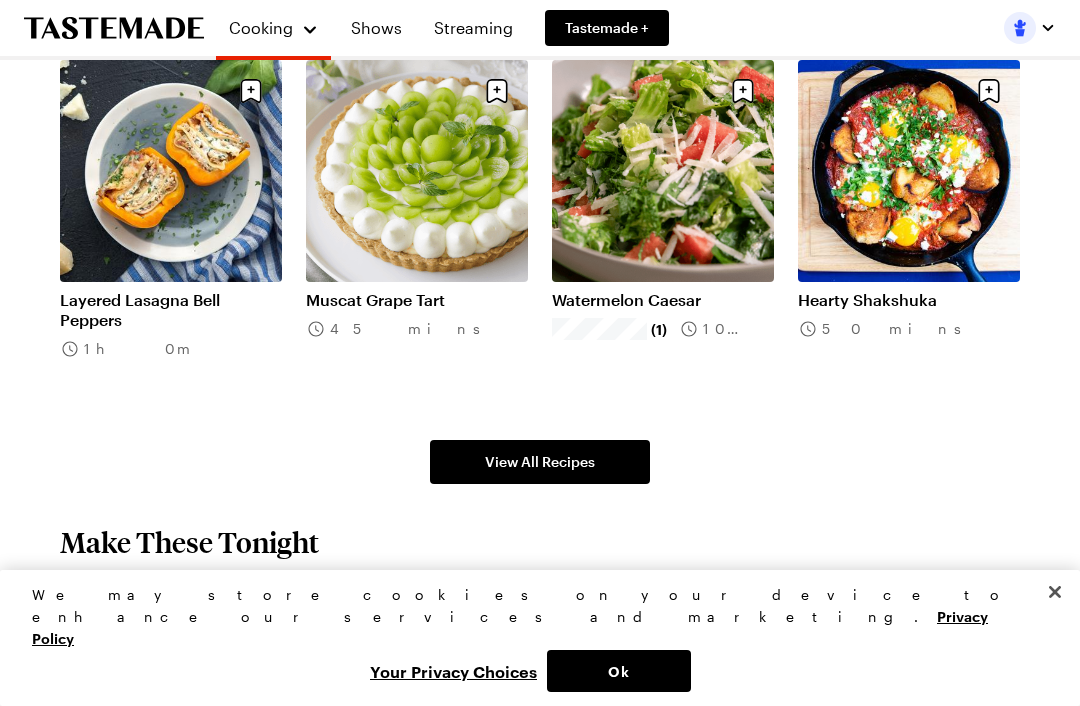 click on "Hearty Shakshuka" at bounding box center (909, 300) 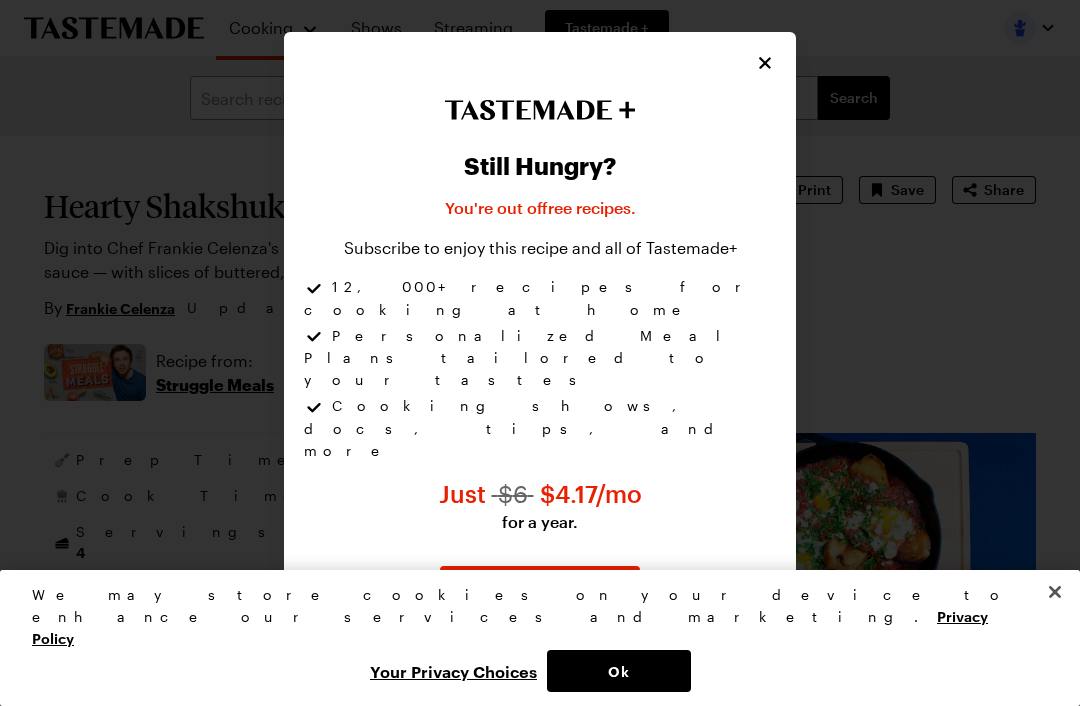 click on "Still Hungry? You're out of  free recipes . Subscribe to enjoy this recipe and all of Tastemade+ 12,000+ recipes for cooking at home Personalized Meal Plans tailored to your tastes Cooking shows, docs, tips, and more Just     $ 6     $ 4.17 /mo for a year. Start 7-Day Free Trial No payment due now.  Cancel anytime." at bounding box center [540, 352] 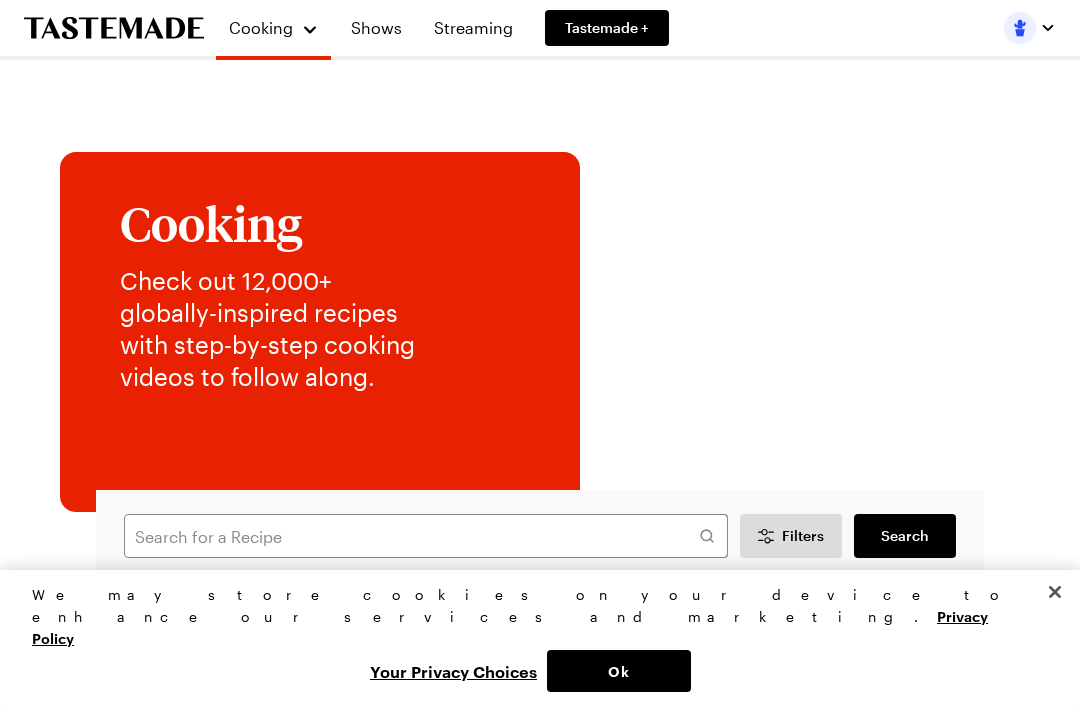 click at bounding box center [717, 295] 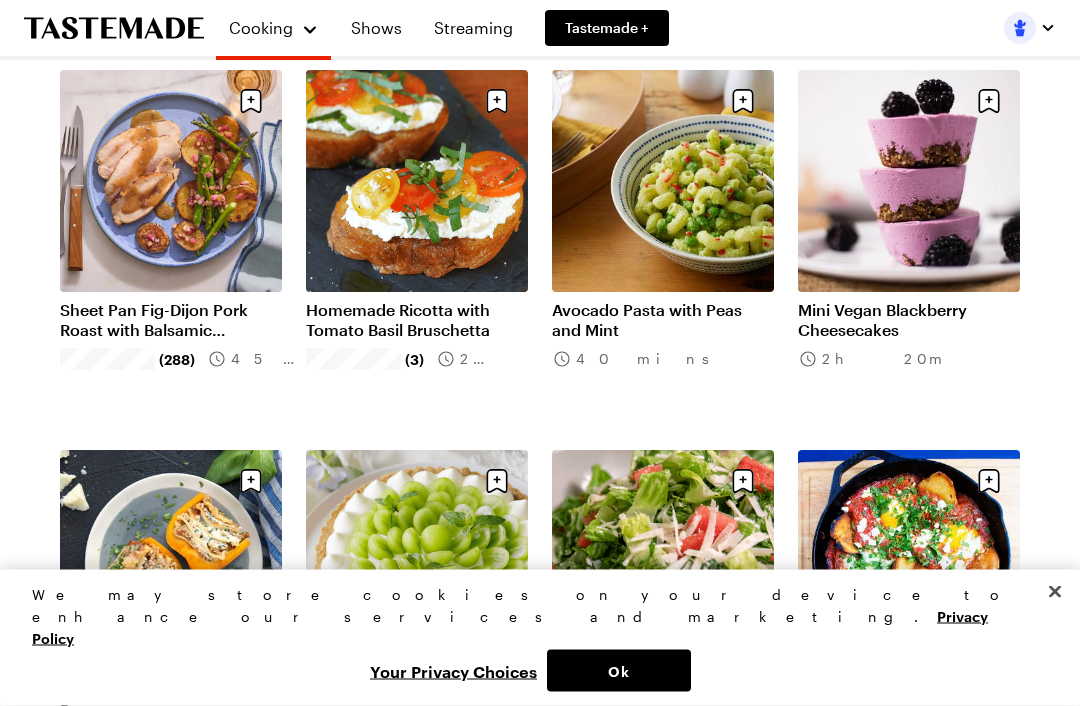 scroll, scrollTop: 623, scrollLeft: 0, axis: vertical 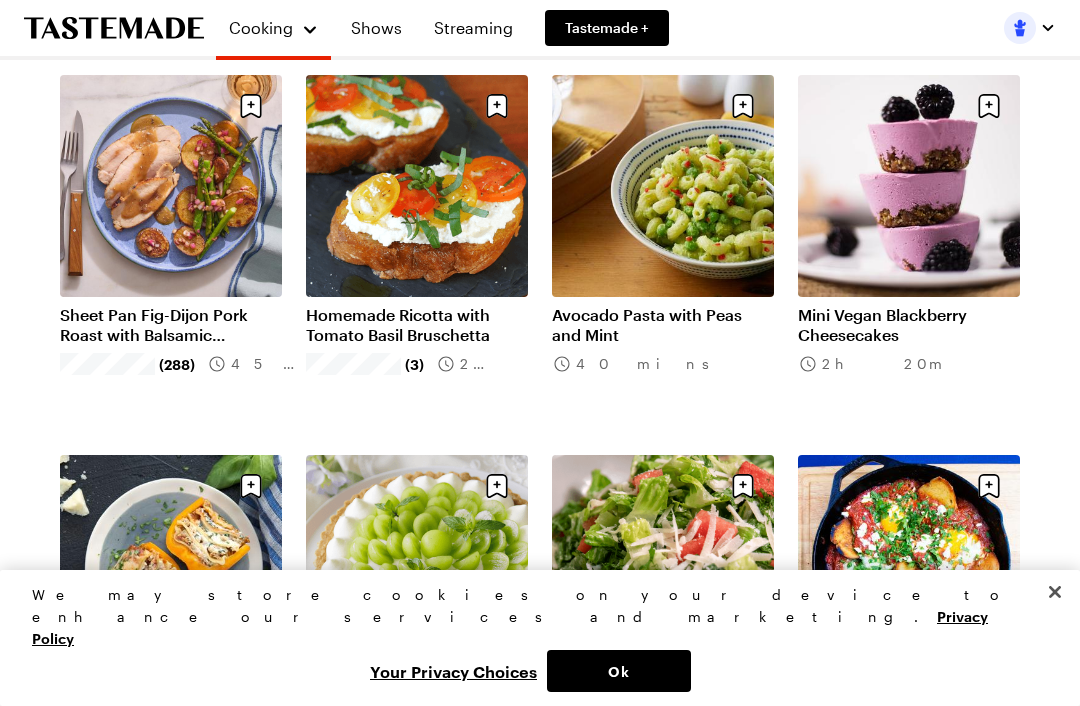 click on "Avocado Pasta with Peas and Mint" at bounding box center [663, 325] 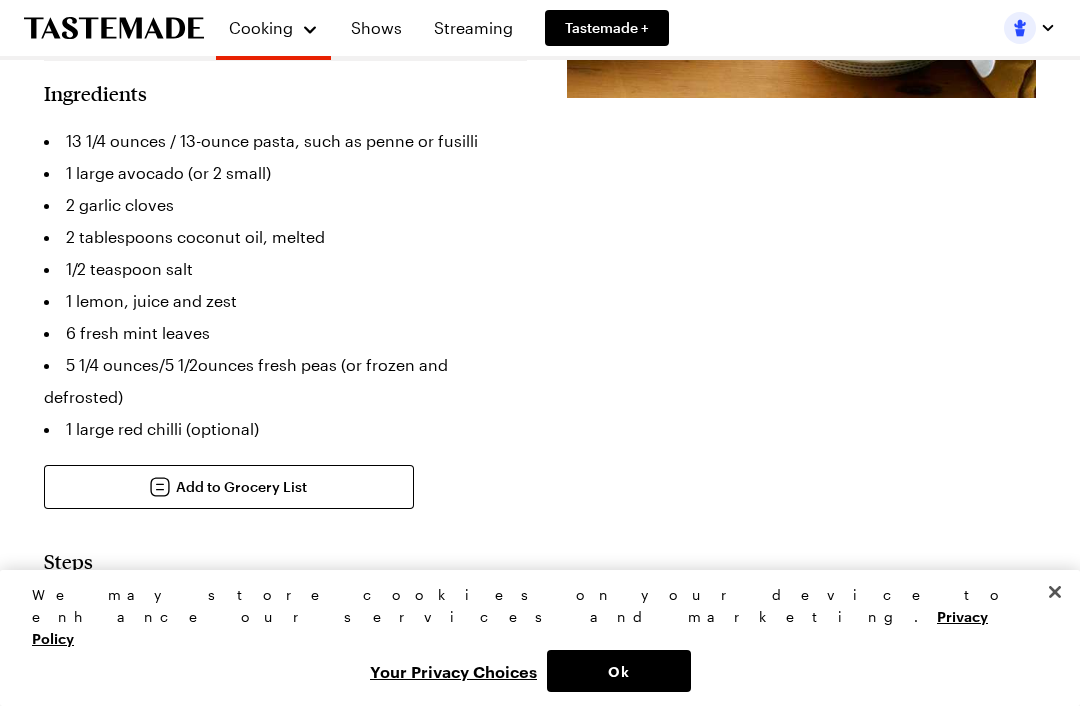scroll, scrollTop: 0, scrollLeft: 0, axis: both 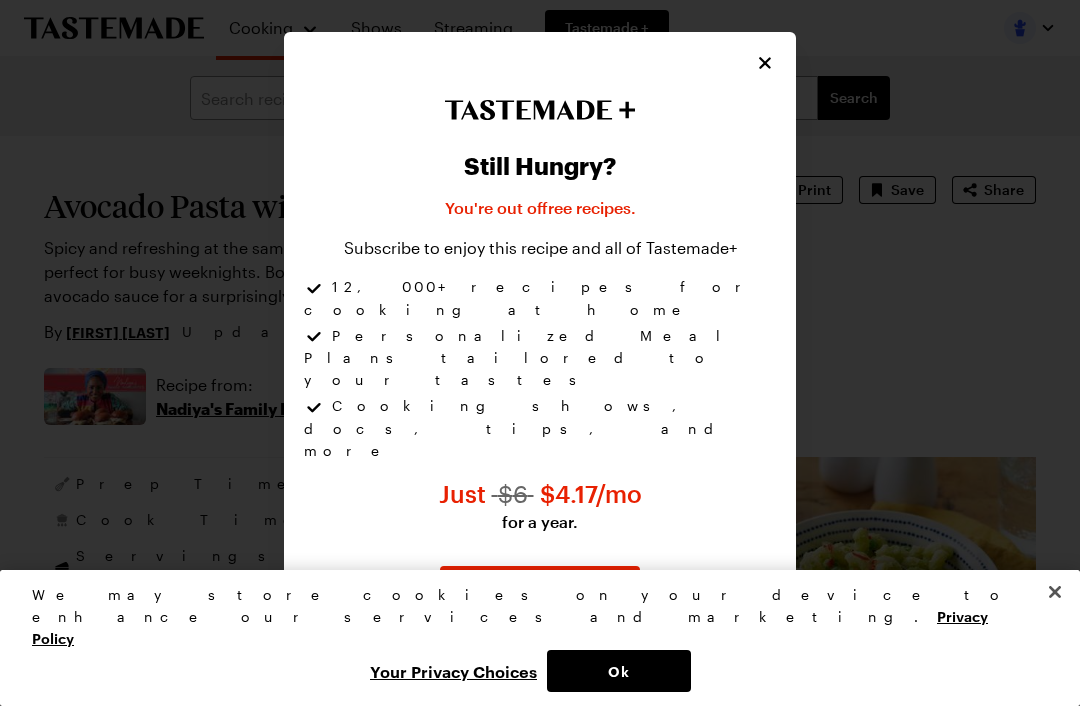 click at bounding box center (765, 63) 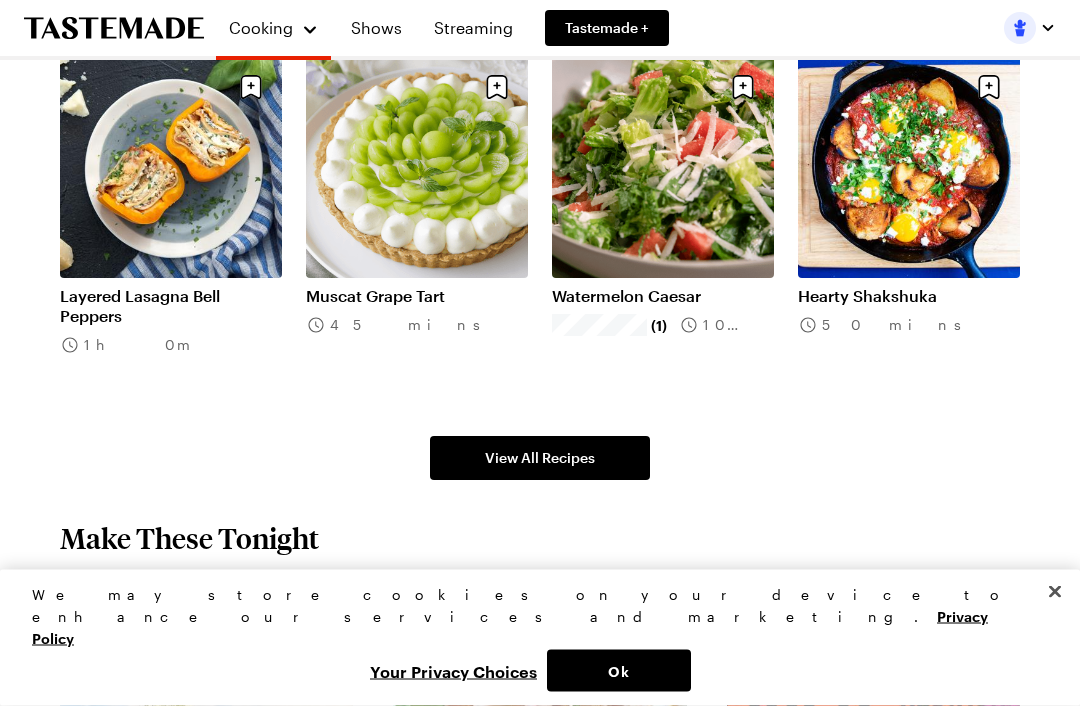 scroll, scrollTop: 1023, scrollLeft: 0, axis: vertical 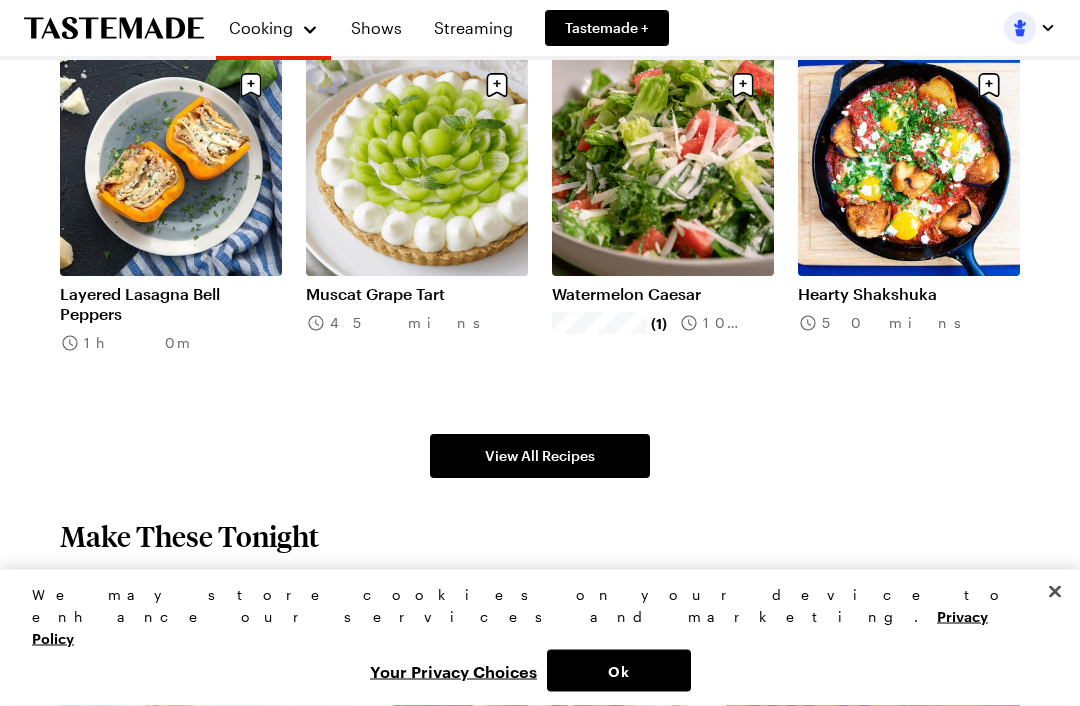 click on "Hearty Shakshuka" at bounding box center (909, 295) 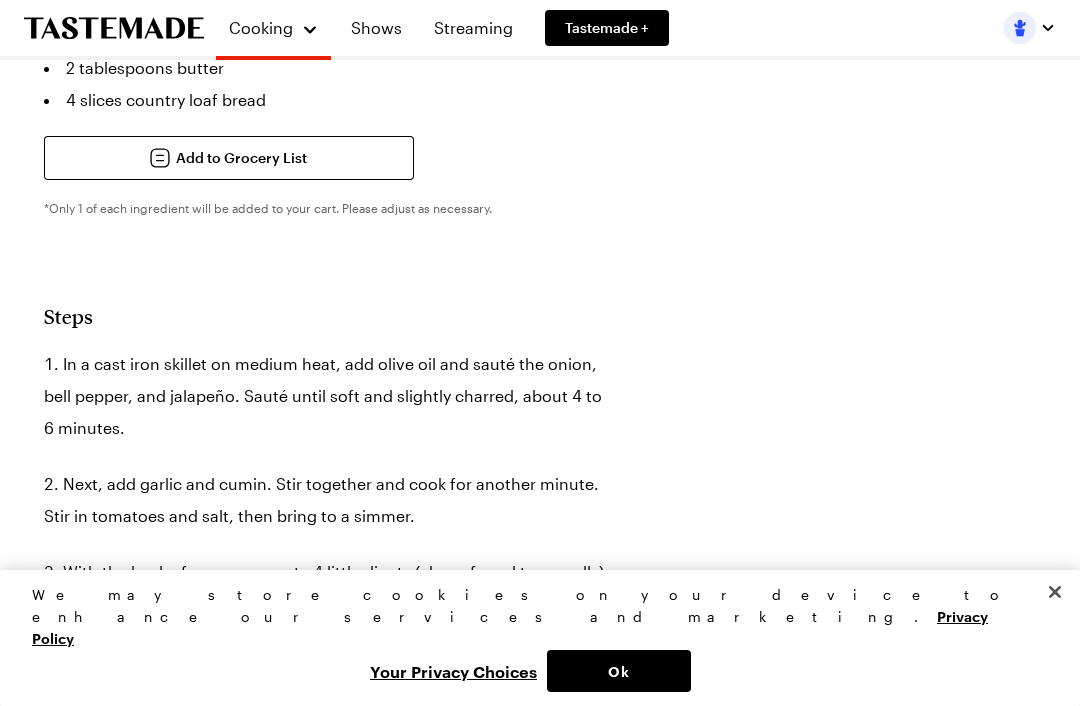scroll, scrollTop: 0, scrollLeft: 0, axis: both 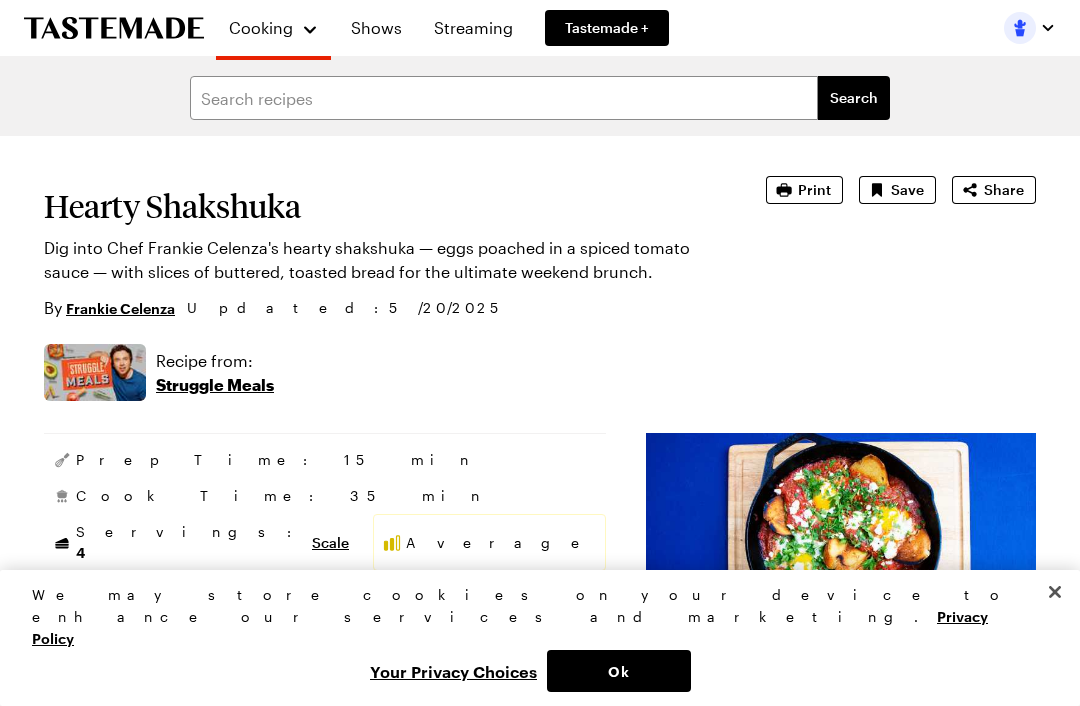 type on "x" 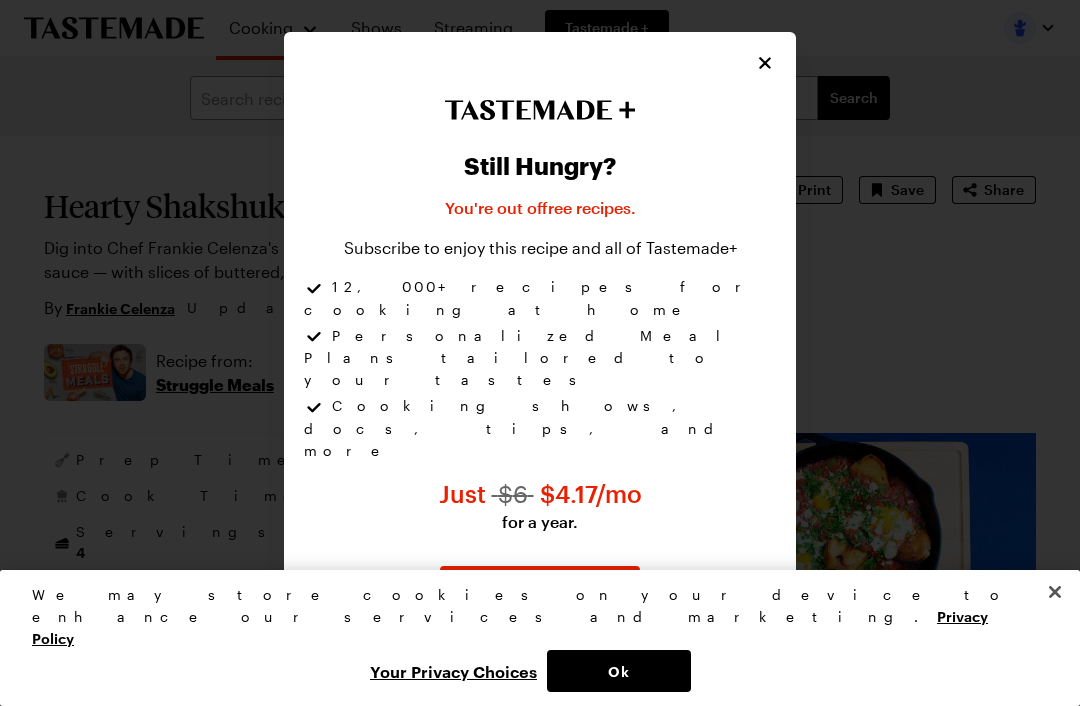 click on "Still Hungry? You're out of  free recipes . Subscribe to enjoy this recipe and all of Tastemade+ 12,000+ recipes for cooking at home Personalized Meal Plans tailored to your tastes Cooking shows, docs, tips, and more Just     $ 6     $ 4.17 /mo for a year. Start 7-Day Free Trial No payment due now.  Cancel anytime." at bounding box center [540, 352] 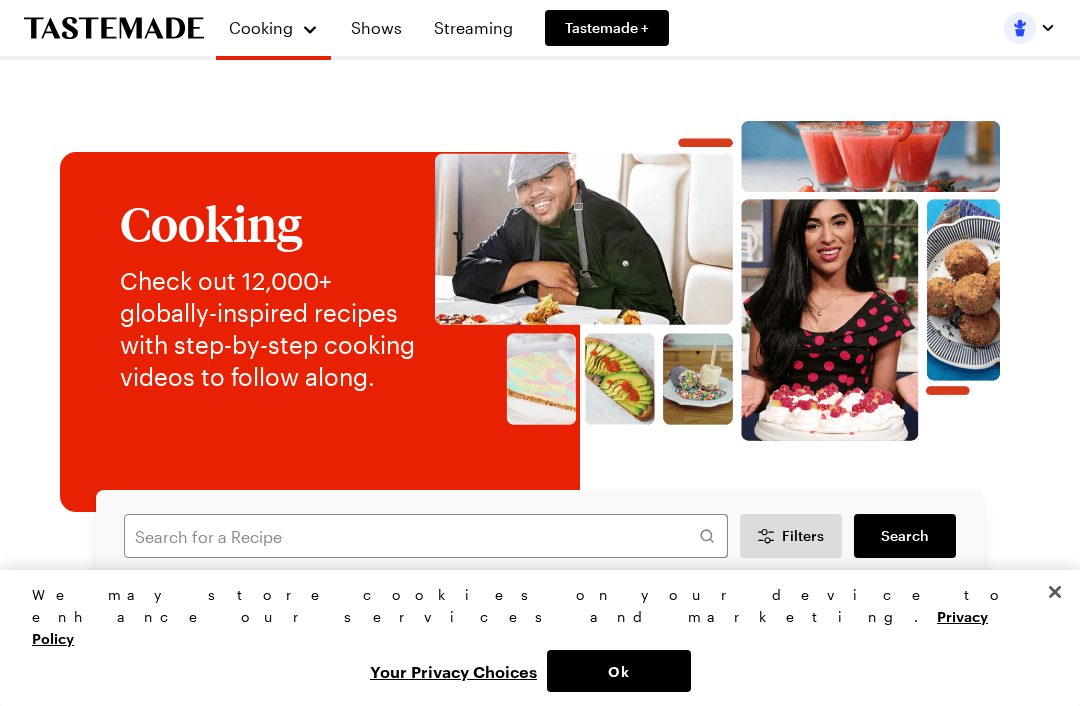 click at bounding box center (717, 295) 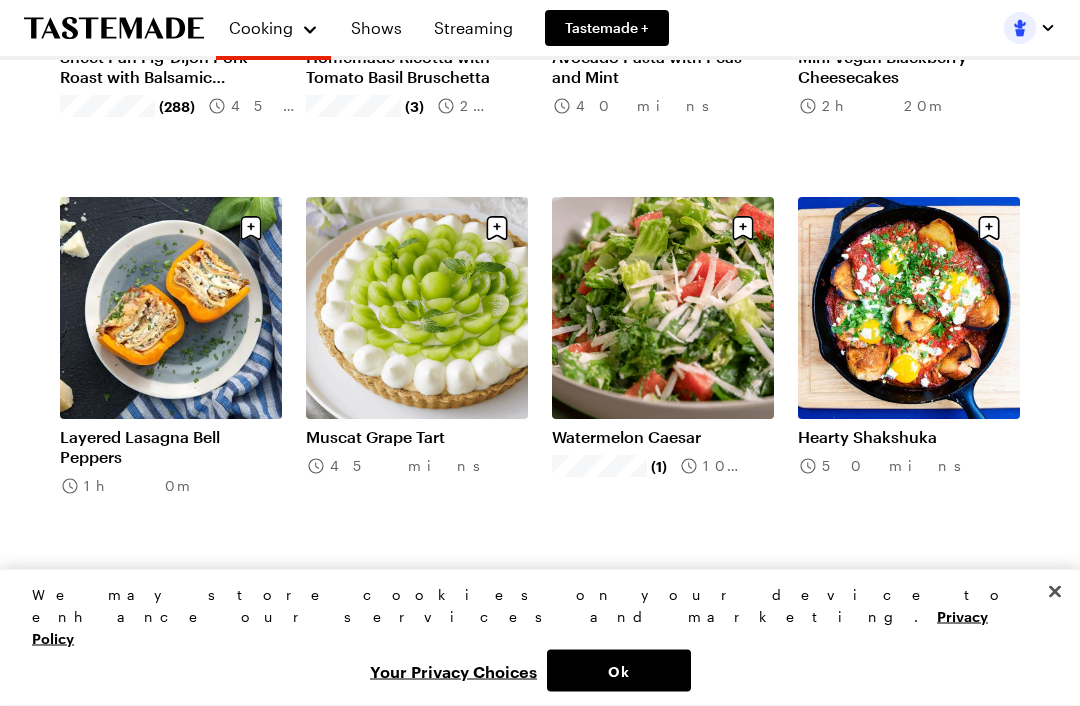 scroll, scrollTop: 881, scrollLeft: 0, axis: vertical 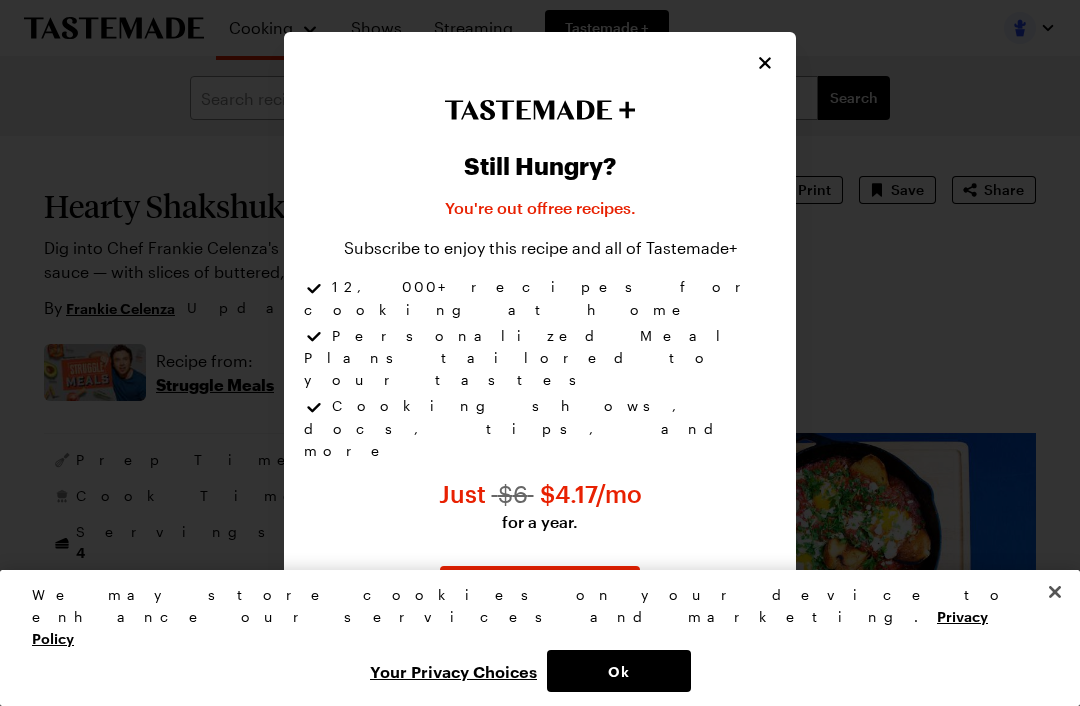 click 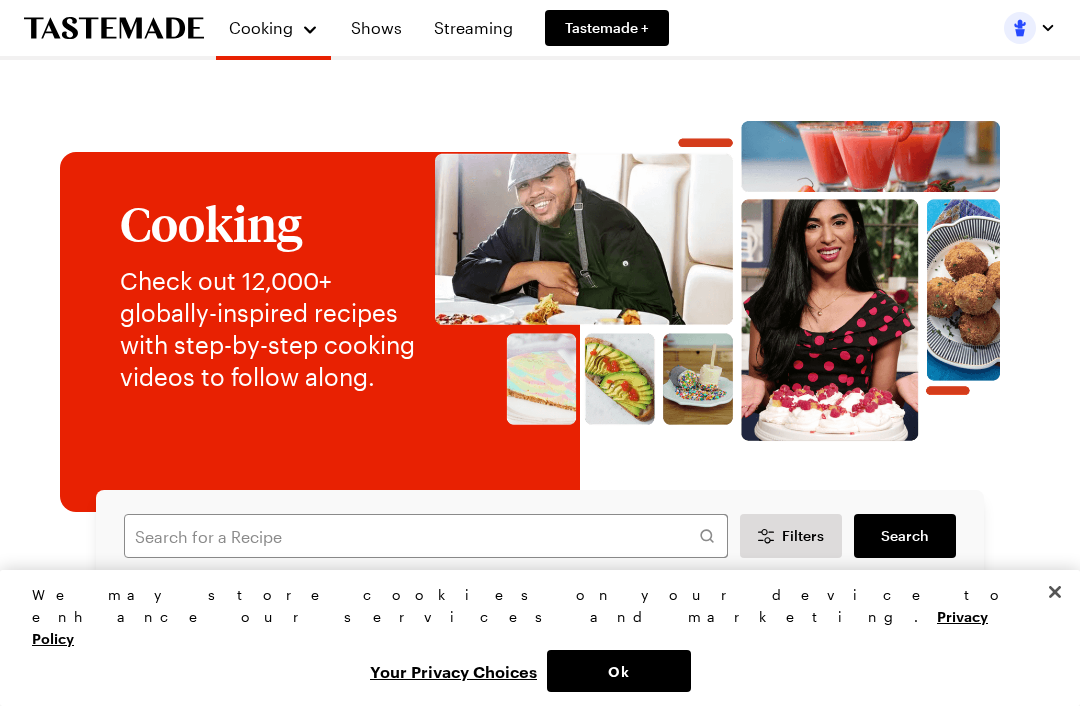 click on "Cooking Check out 12,000+ globally-inspired recipes with step-by-step cooking videos to follow along. Filters Search Search View All Recipes Seasonal Recipes For August Sheet Pan Fig-Dijon Pork Roast with Balsamic Potatoes & Asparagus (288) 45 mins Homemade Ricotta with Tomato Basil Bruschetta (3) 2h 30m Avocado Pasta with Peas and Mint 40 mins Mini Vegan Blackberry Cheesecakes 2h 20m Layered Lasagna Bell Peppers 1h 0m Muscat Grape Tart 45 mins Watermelon Caesar (1) 10 mins Hearty Shakshuka 50 mins View All Recipes Make These Tonight View full content for Grill Week Eats Grill Week Eats Grill Week Eats View full content for Weeknight Favorites Weeknight Favorites Explore Recipes View full content for Recipes by Jamie Oliver Recipes by Jamie Oliver Recipes by Jamie Oliver View full content for Pasta Picks Pasta Picks Explore Recipes View full content for Veggie-Forward Flavors Veggie-Forward Flavors Explore Recipes View full content for Clean Eating Clean Eating Explore Recipes Struggle Meals Explore Recipes" at bounding box center (540, 1915) 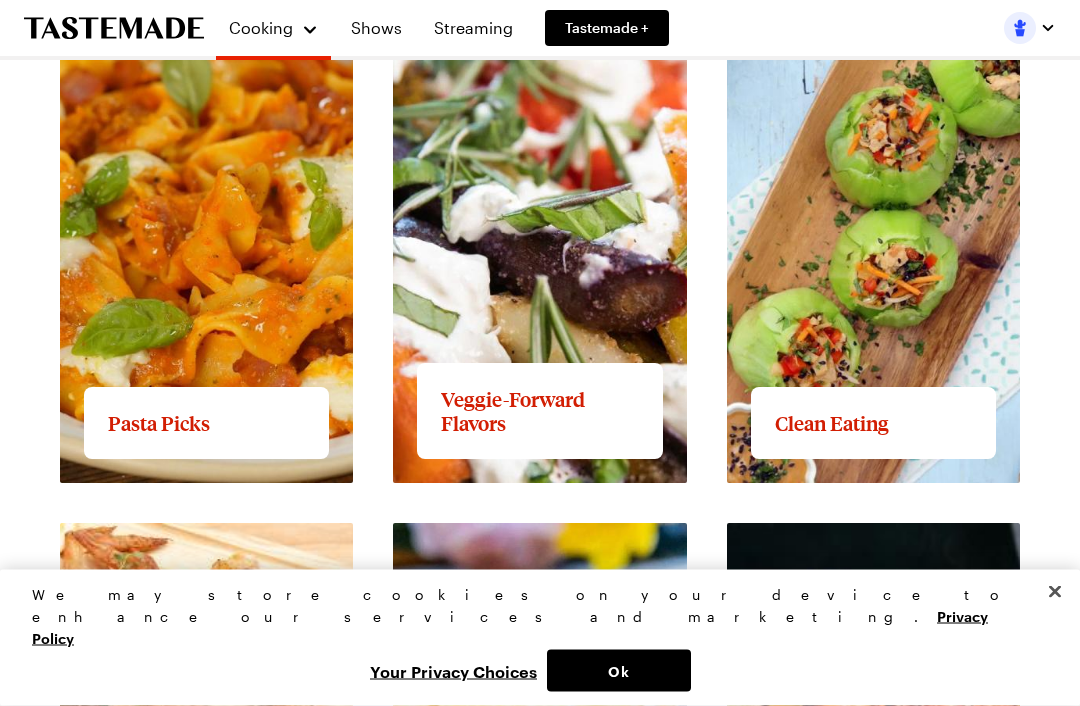 scroll, scrollTop: 2173, scrollLeft: 0, axis: vertical 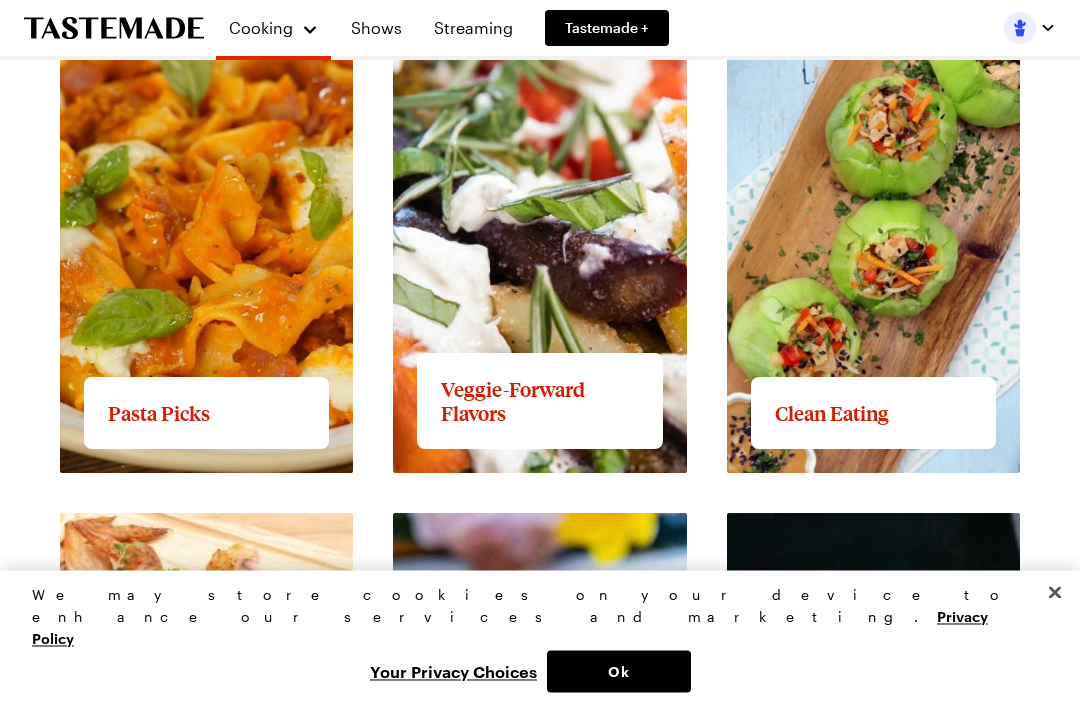 click on "View full content for Clean Eating" at bounding box center (854, -16) 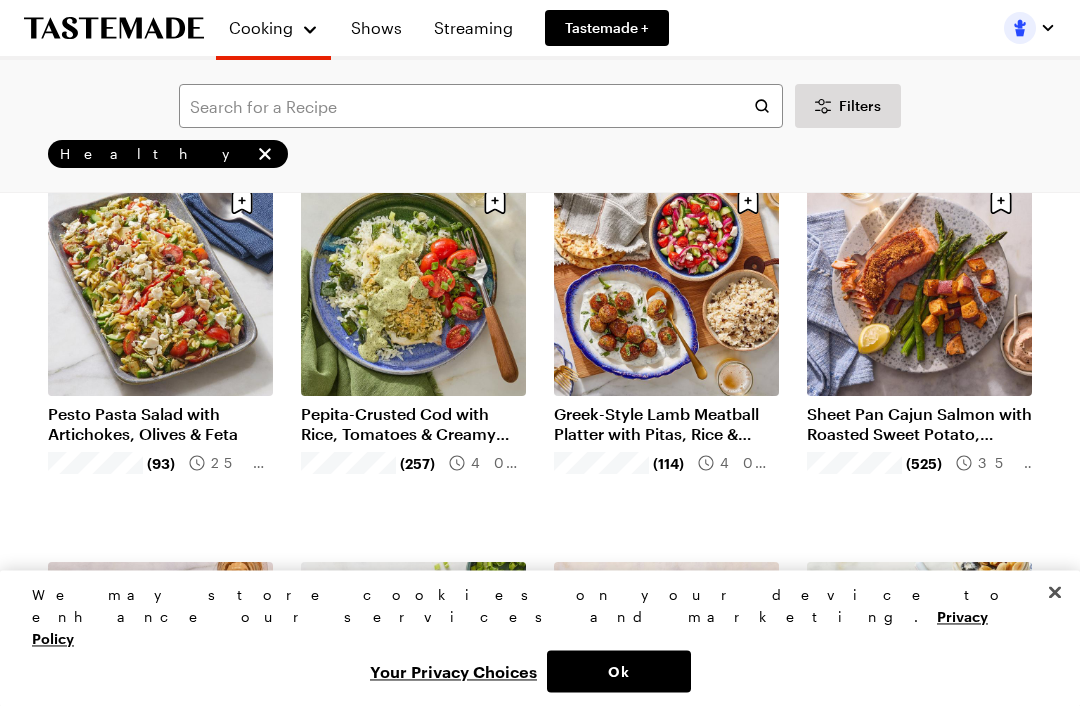 scroll, scrollTop: 162, scrollLeft: 0, axis: vertical 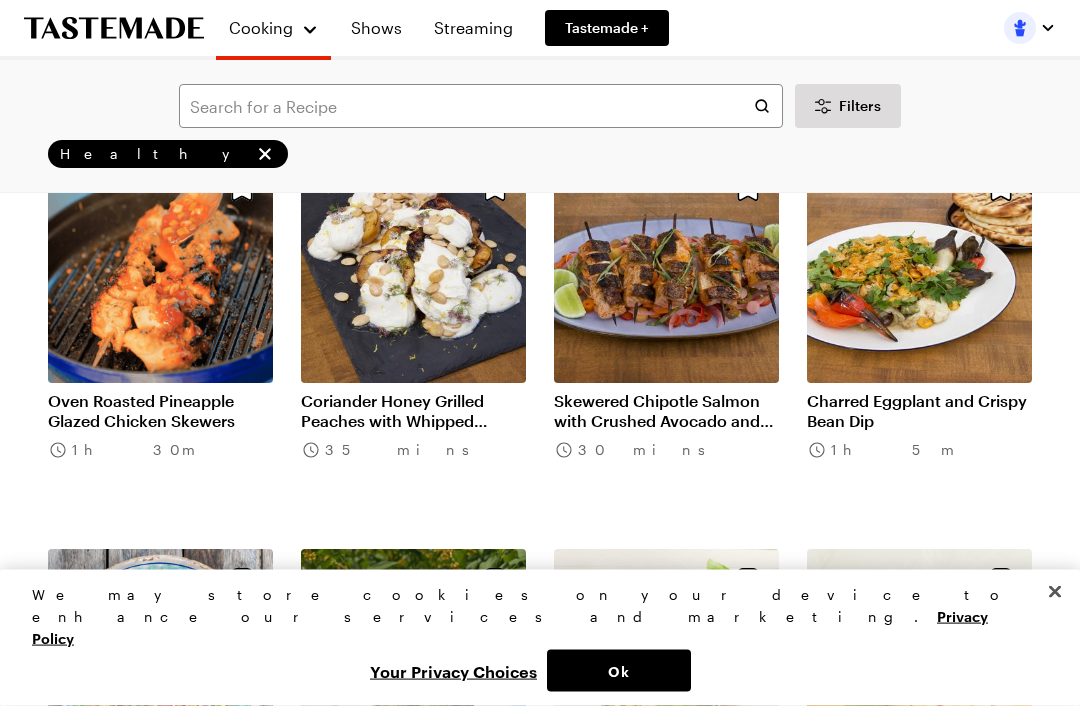 click on "Coriander Honey Grilled Peaches with Whipped Mascarpone Yogurt and Toasted Marcona Almonds" at bounding box center (413, 411) 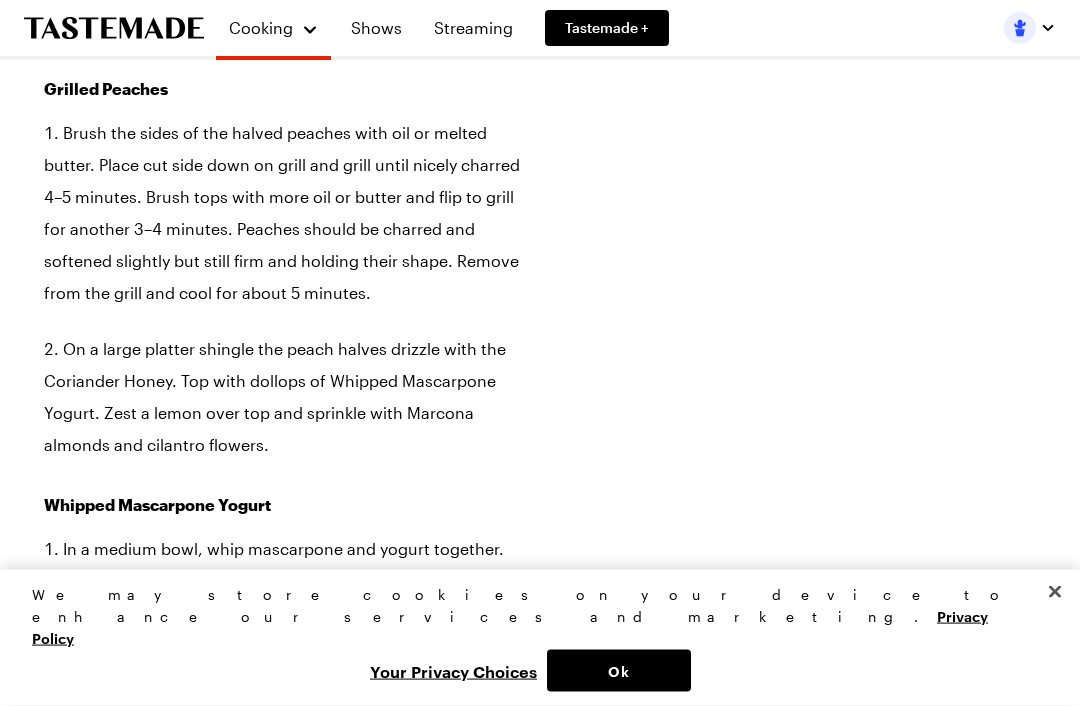 scroll, scrollTop: 0, scrollLeft: 0, axis: both 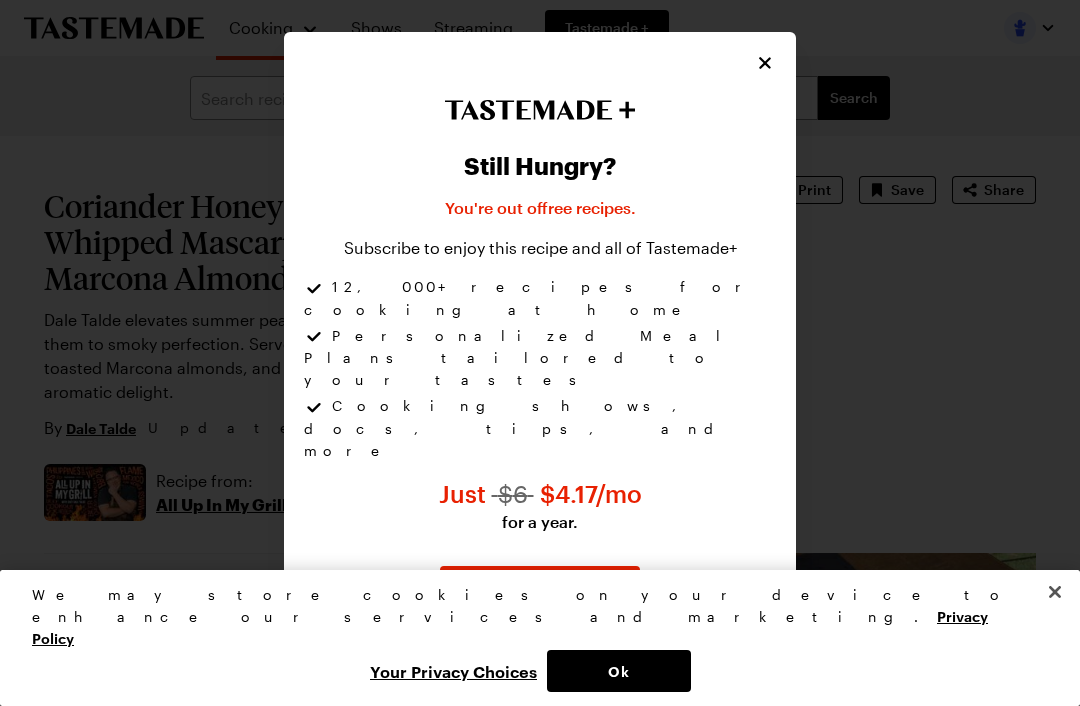 type on "x" 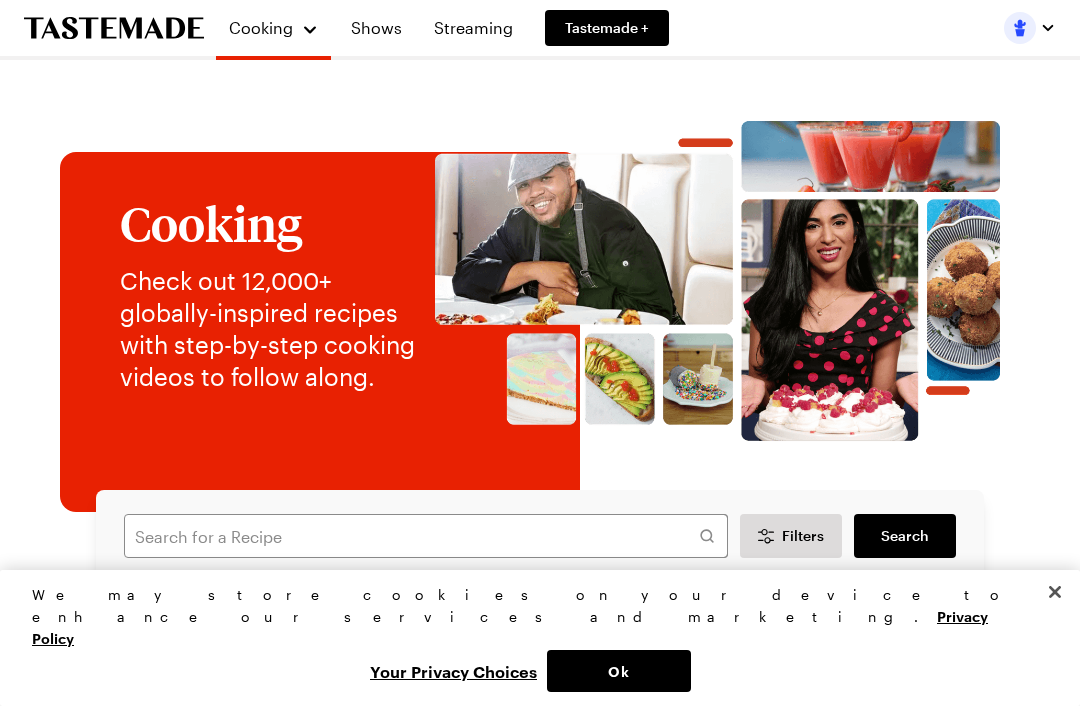 click at bounding box center [717, 295] 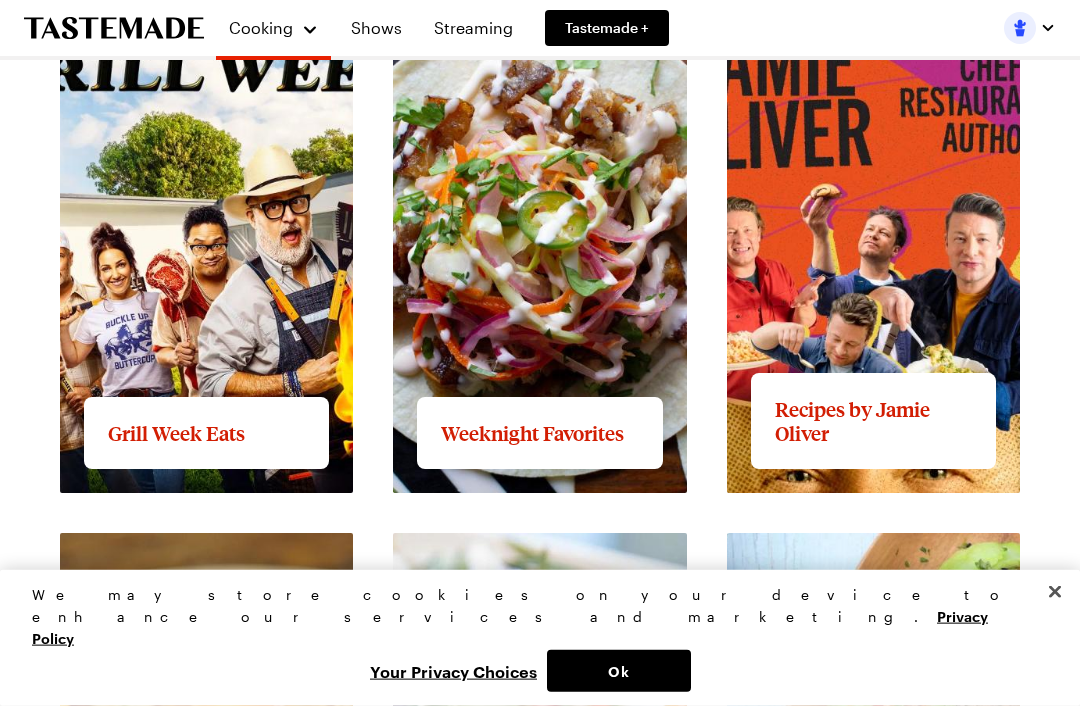 scroll, scrollTop: 1613, scrollLeft: 0, axis: vertical 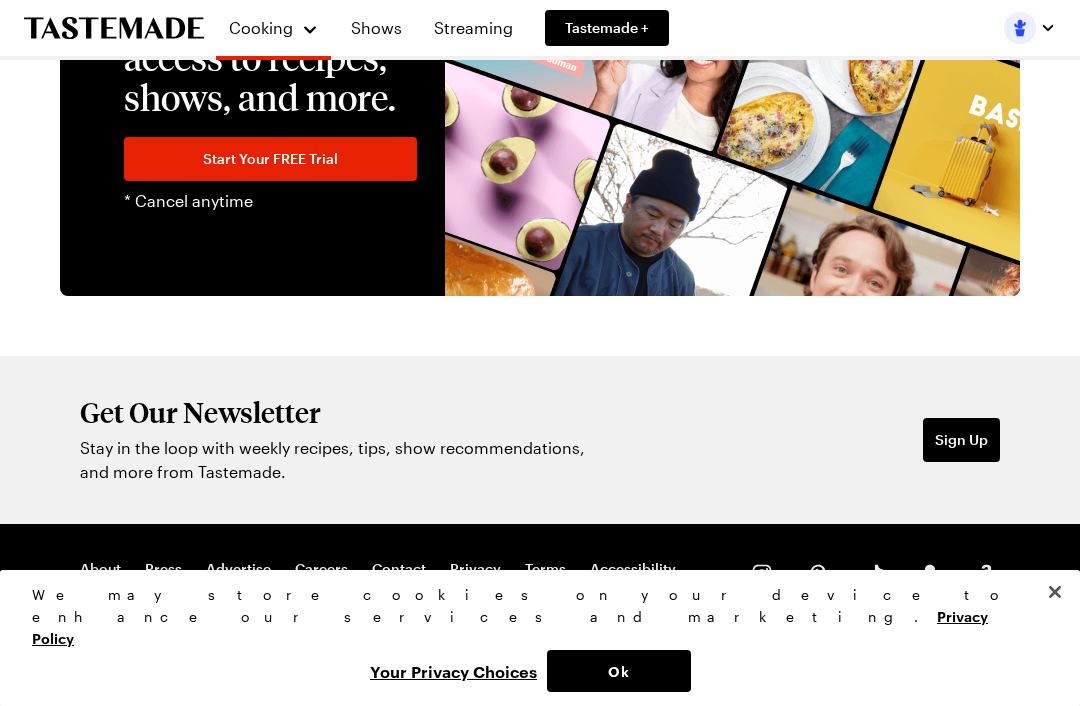 click at bounding box center [1055, 592] 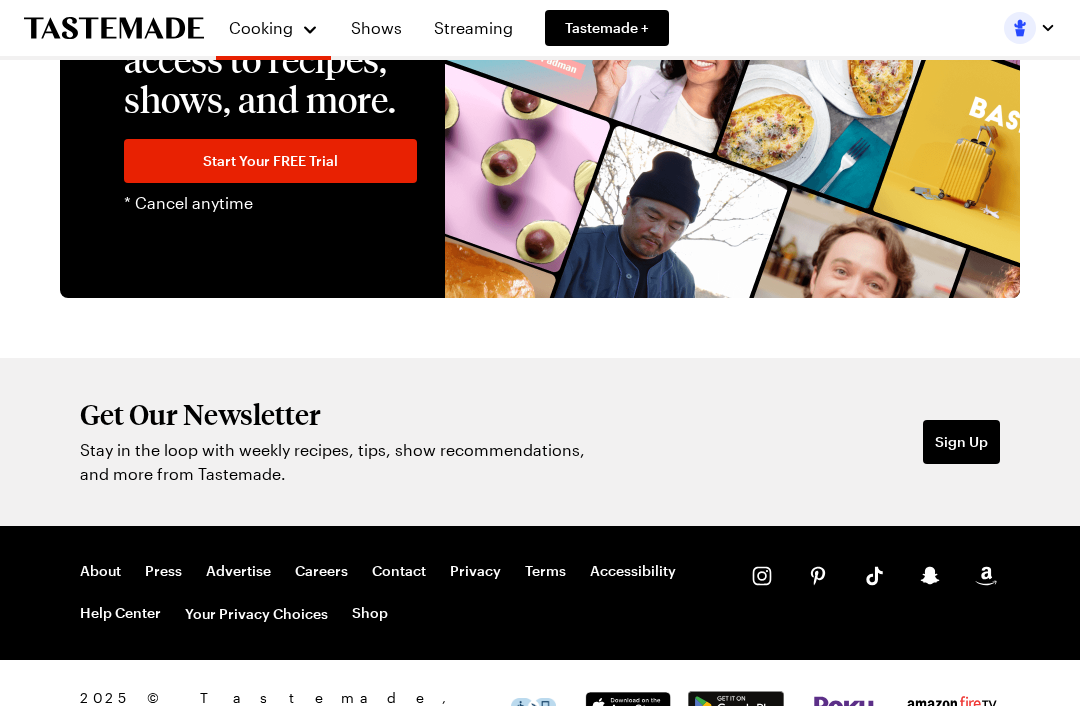 scroll, scrollTop: 3408, scrollLeft: 0, axis: vertical 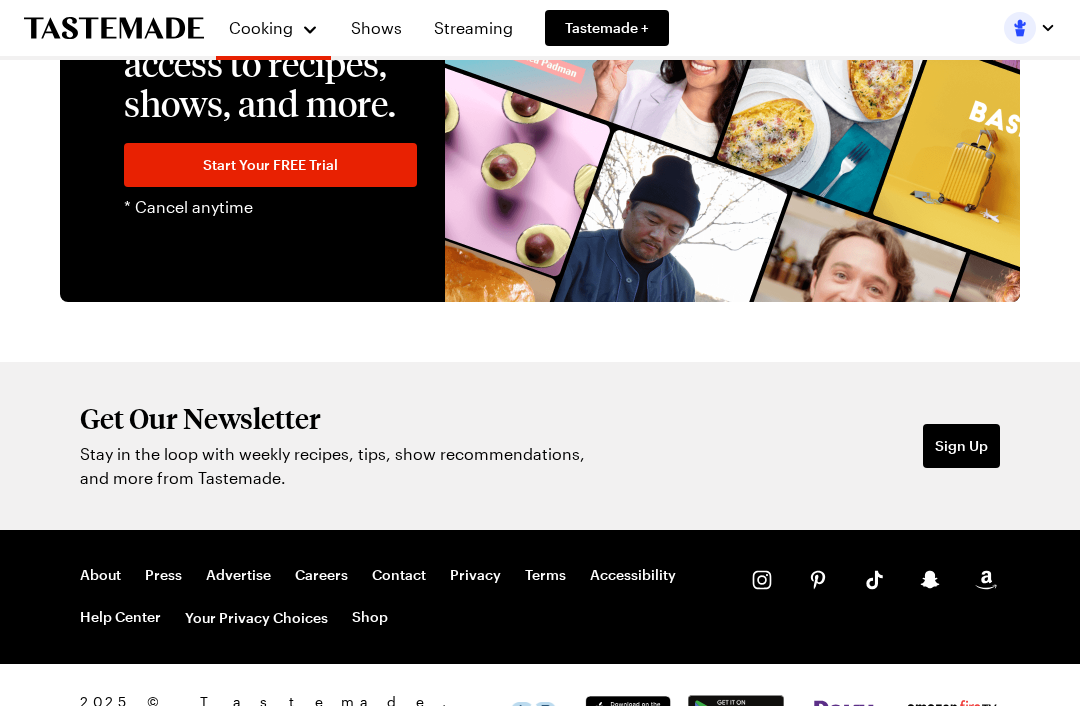 click at bounding box center [844, 710] 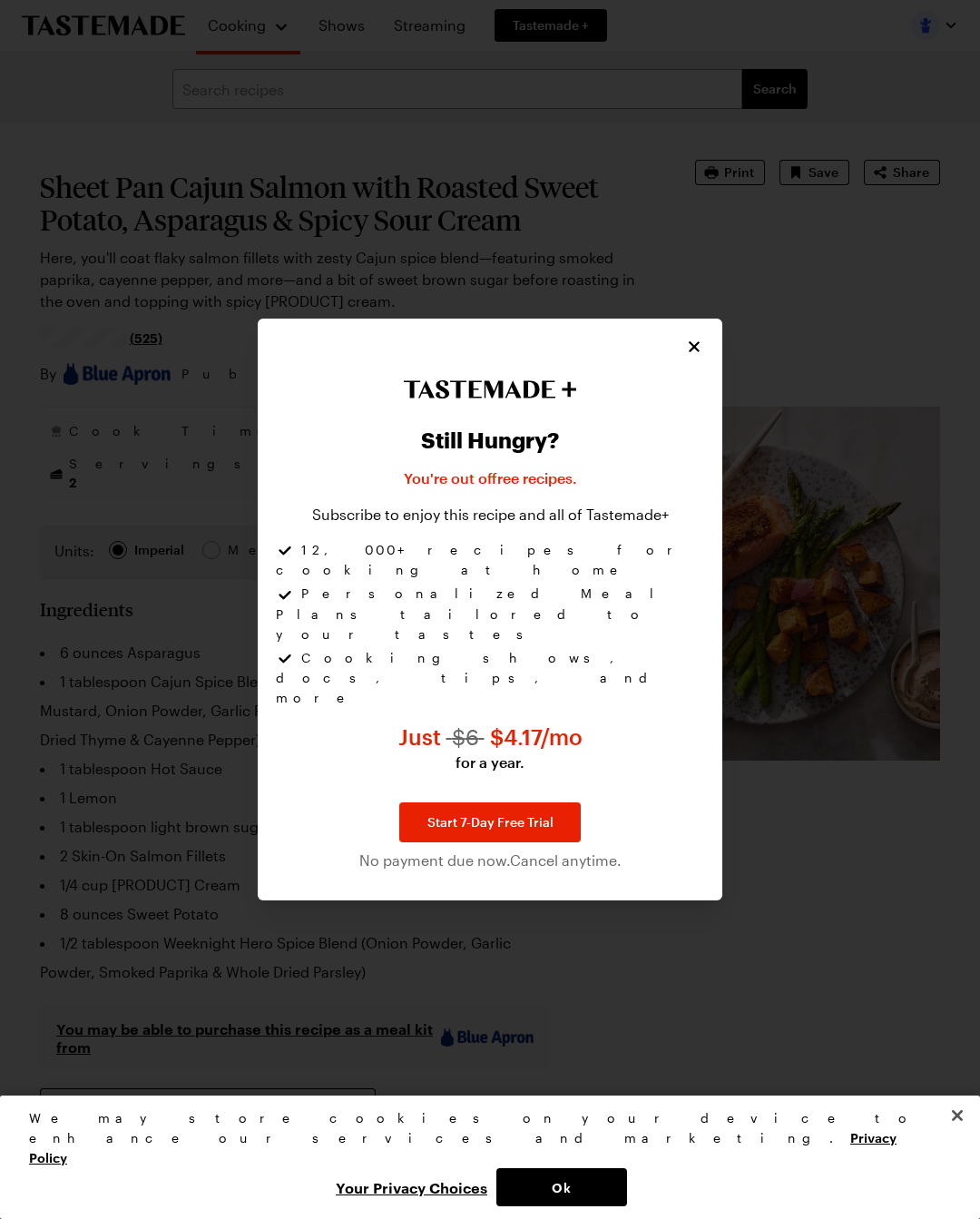type on "x" 